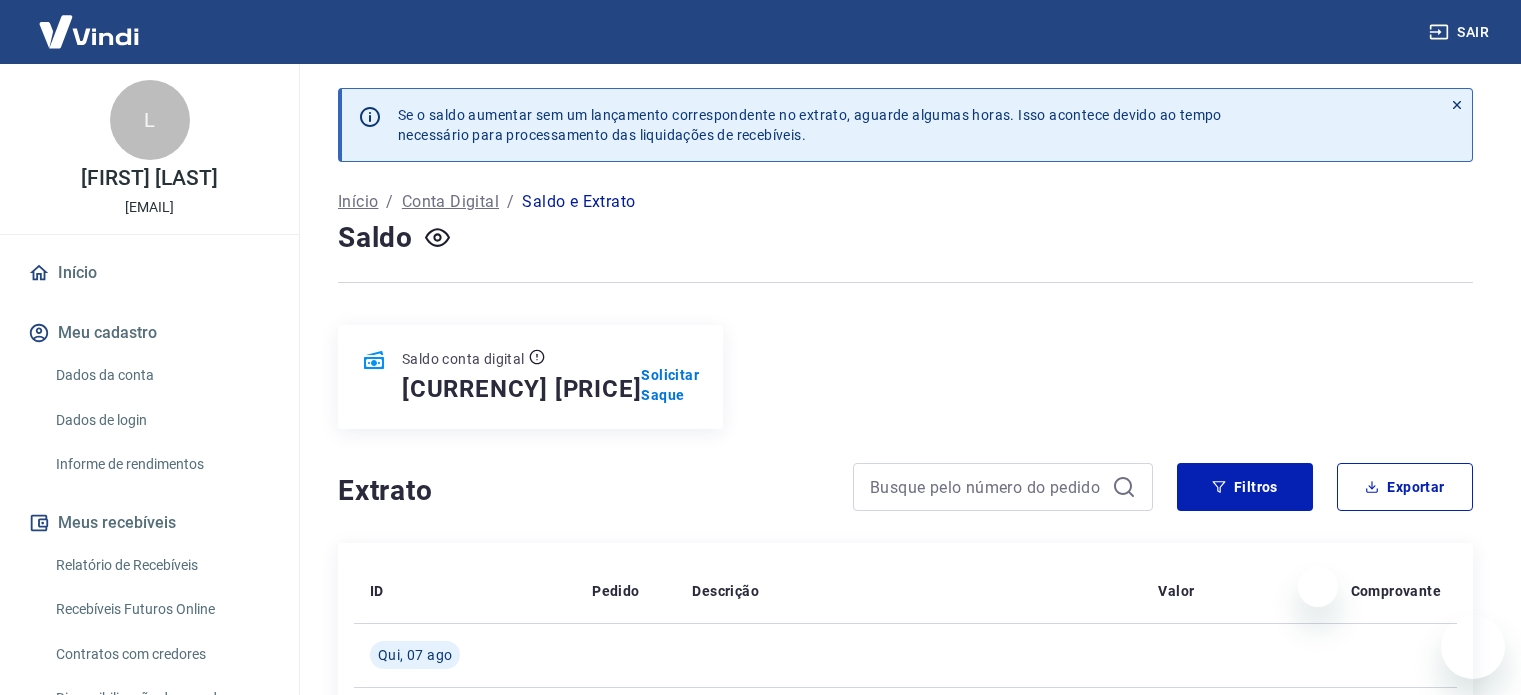 scroll, scrollTop: 0, scrollLeft: 0, axis: both 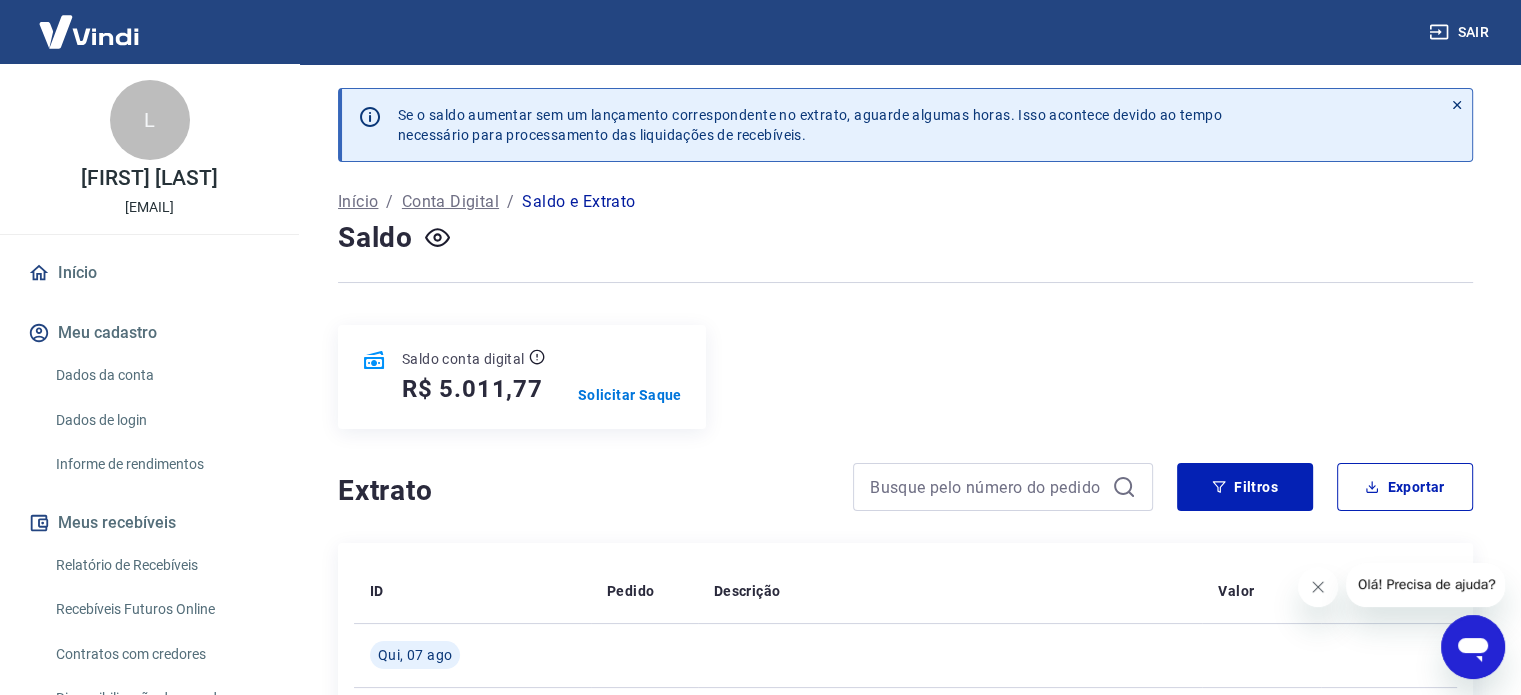 click on "Saldo e Extrato" at bounding box center (578, 202) 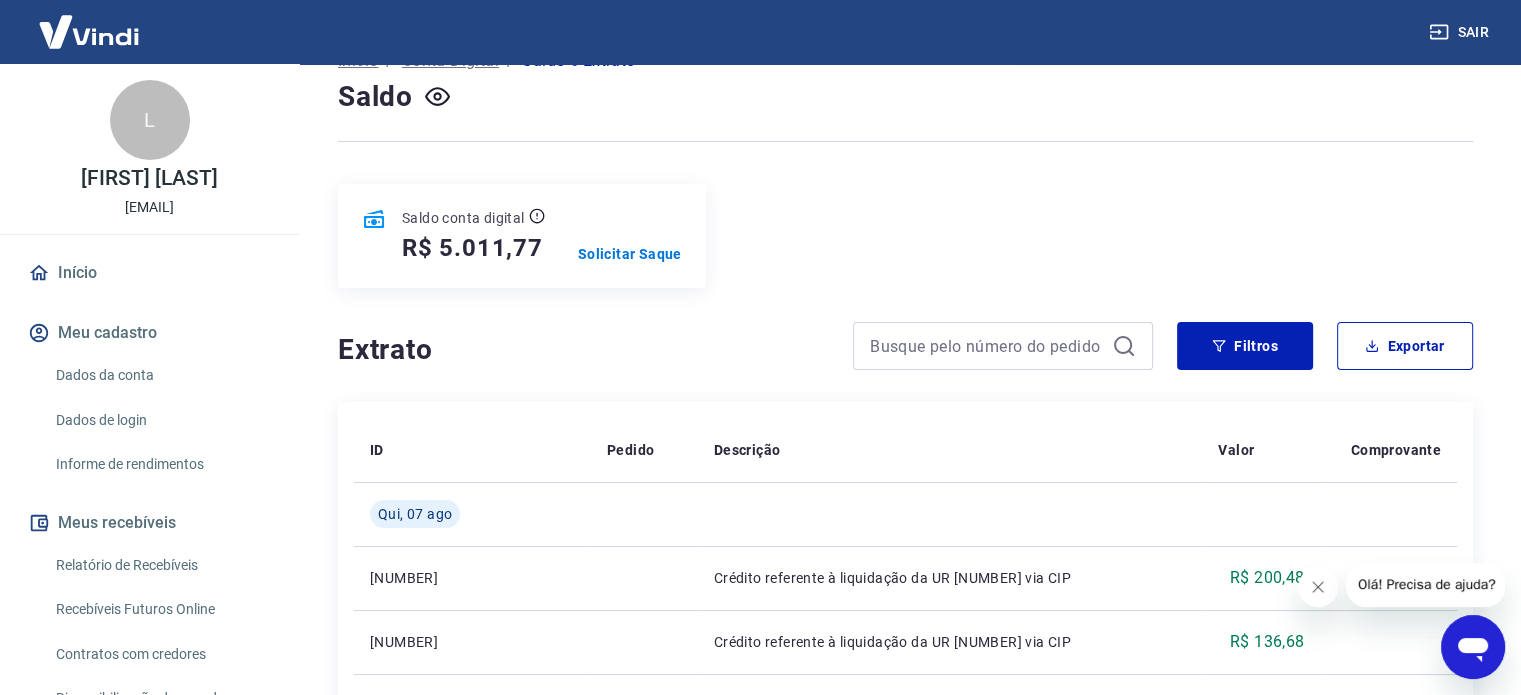 scroll, scrollTop: 200, scrollLeft: 0, axis: vertical 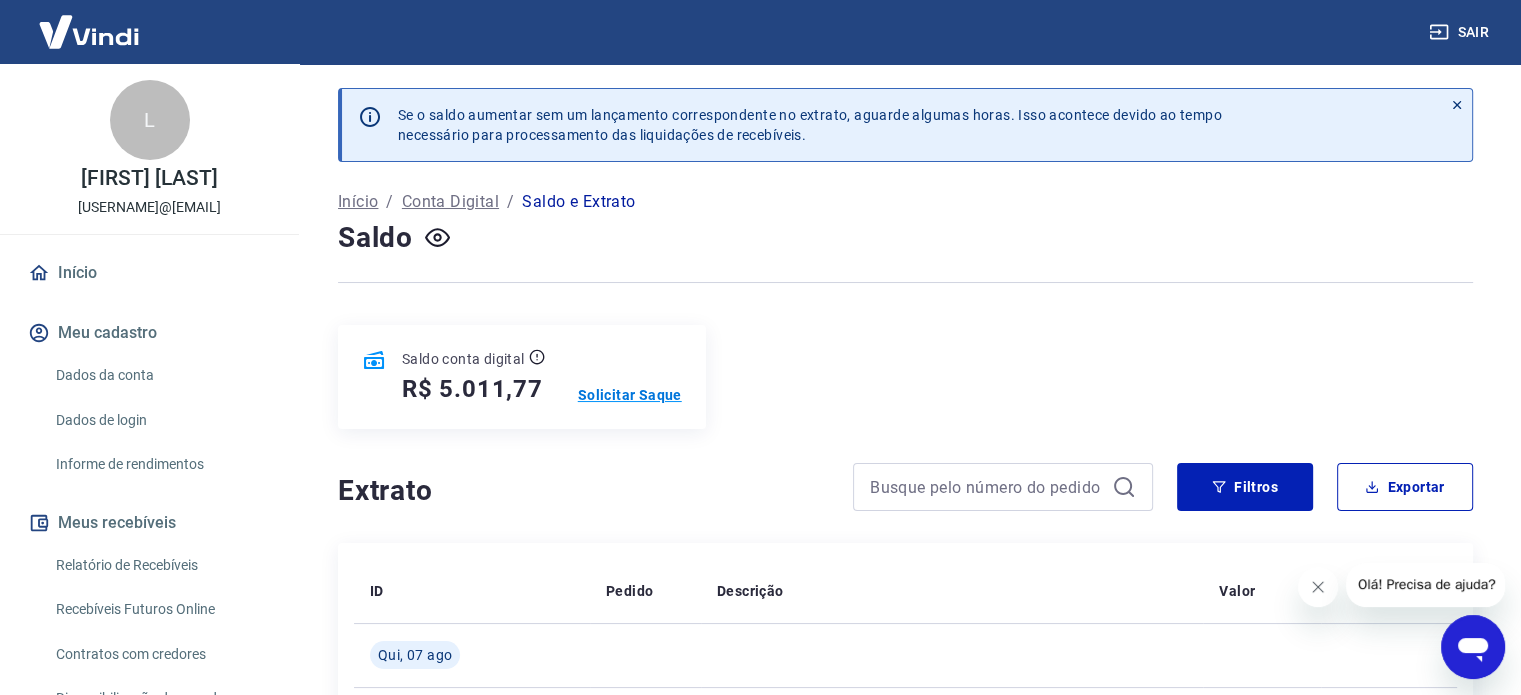 click on "Solicitar Saque" at bounding box center [630, 395] 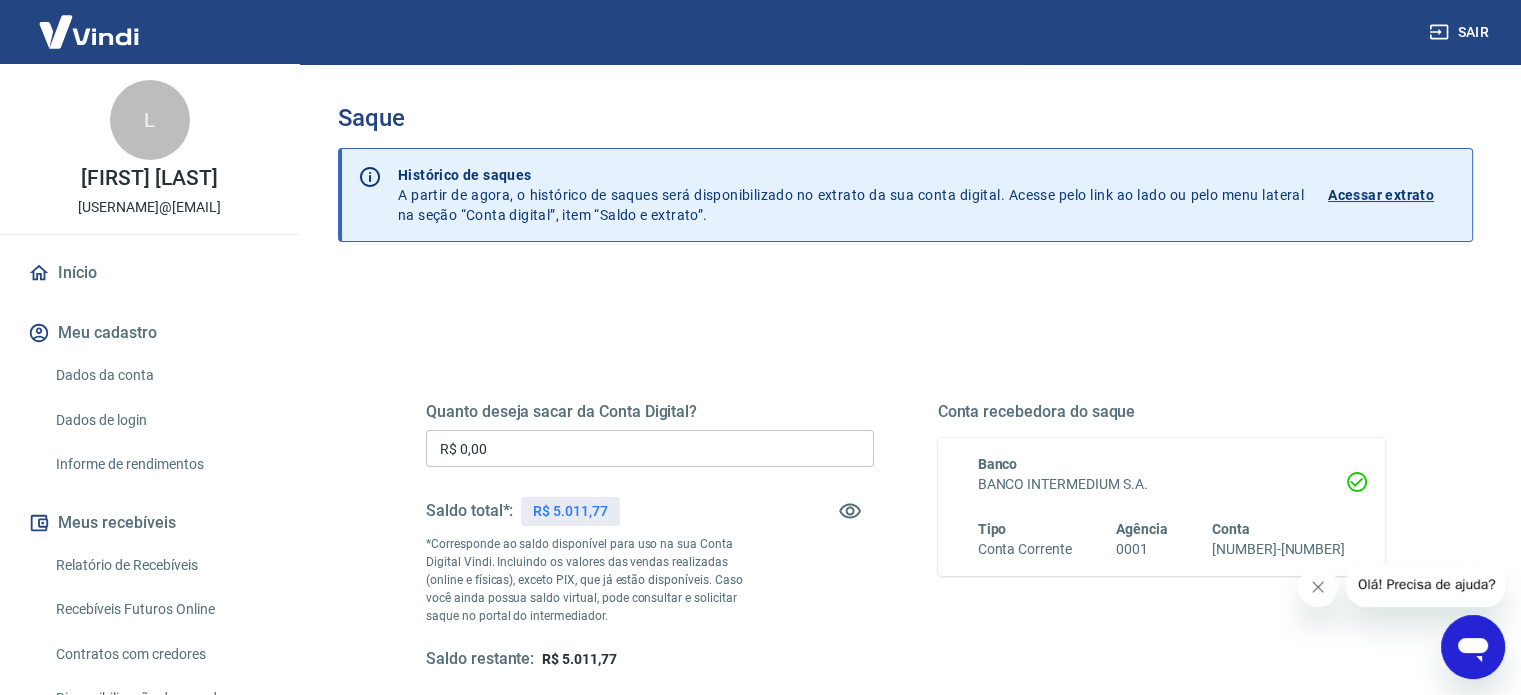 click on "Relatório de Recebíveis" at bounding box center (161, 565) 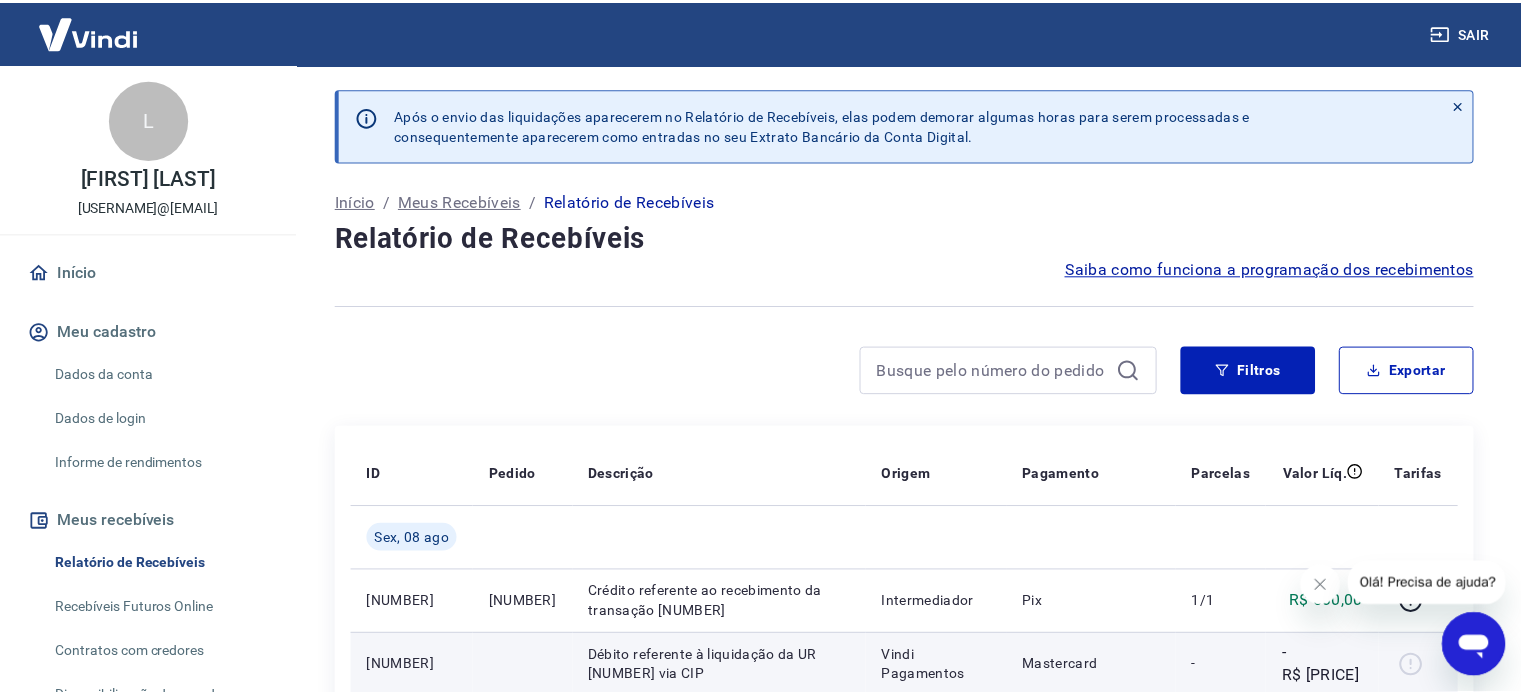 scroll, scrollTop: 300, scrollLeft: 0, axis: vertical 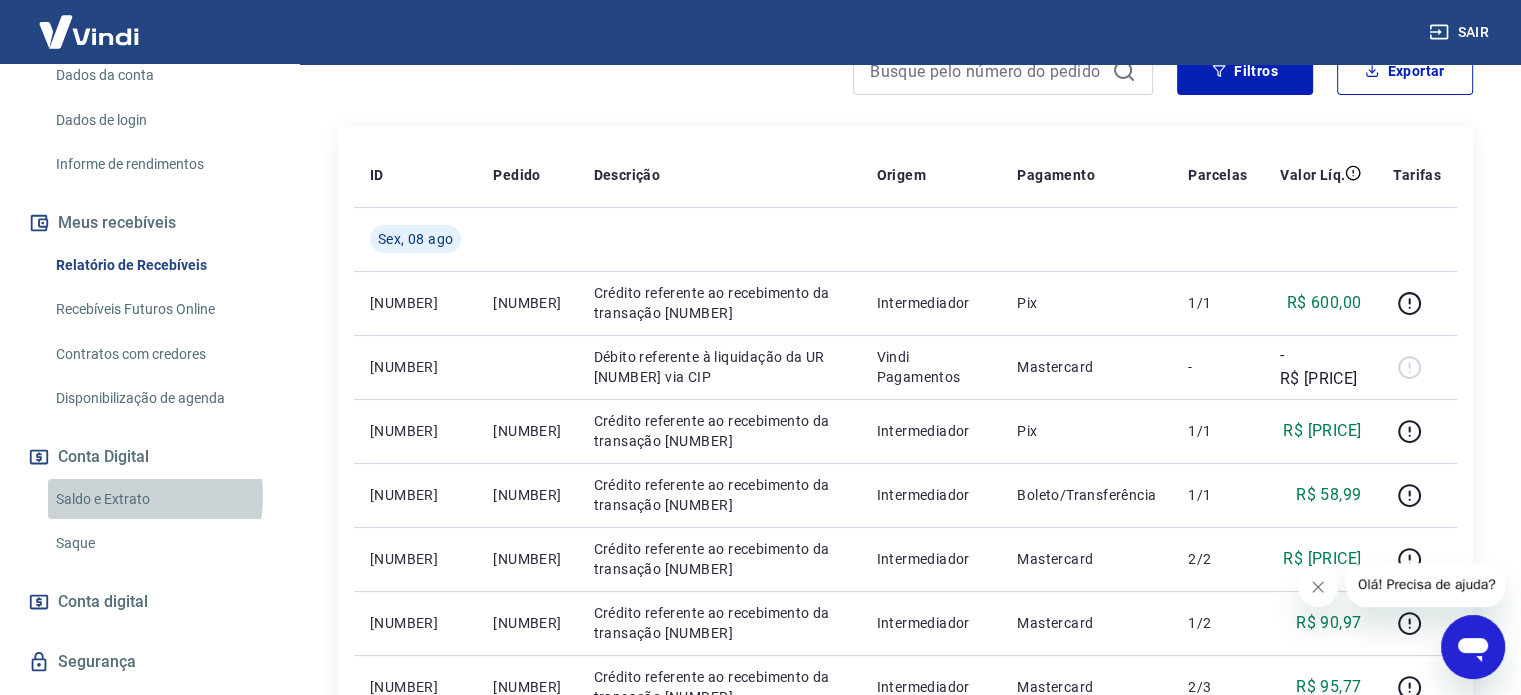 click on "Saldo e Extrato" at bounding box center [161, 499] 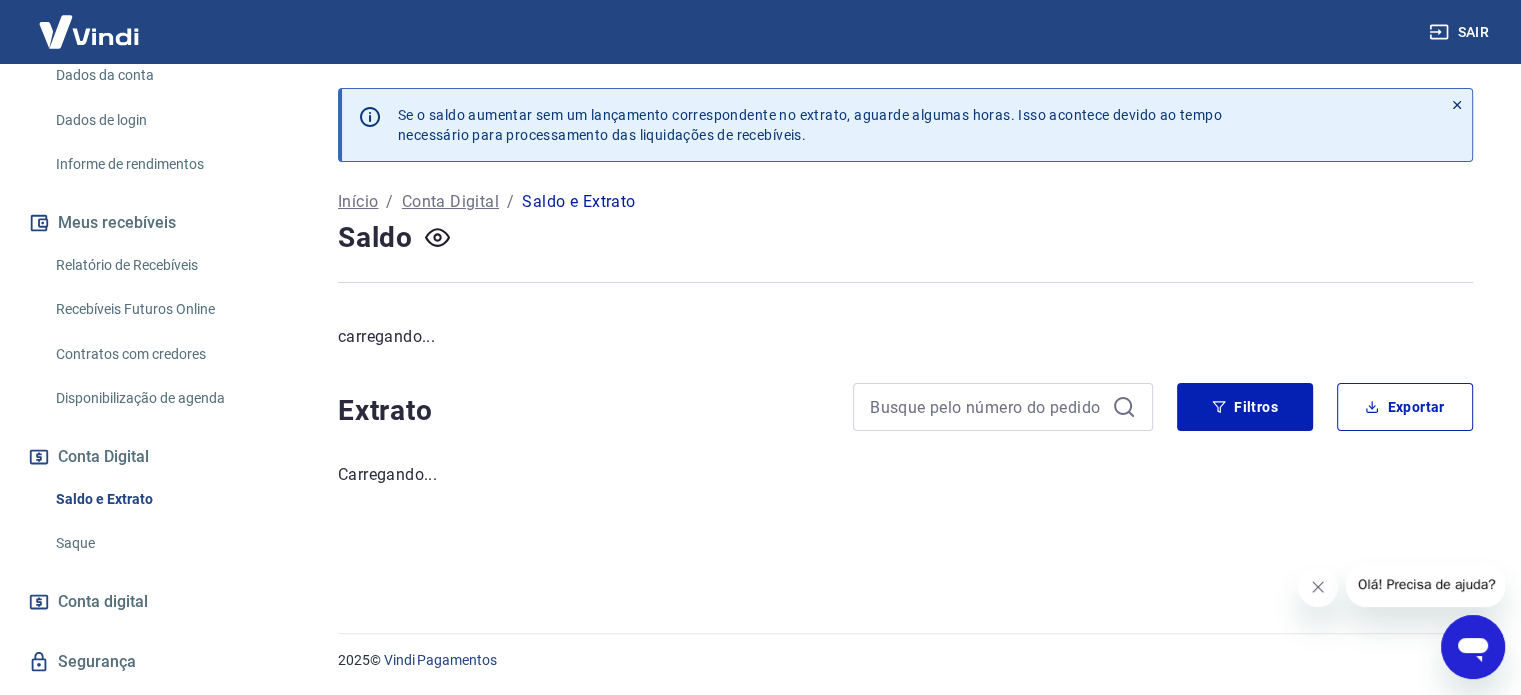 scroll, scrollTop: 0, scrollLeft: 0, axis: both 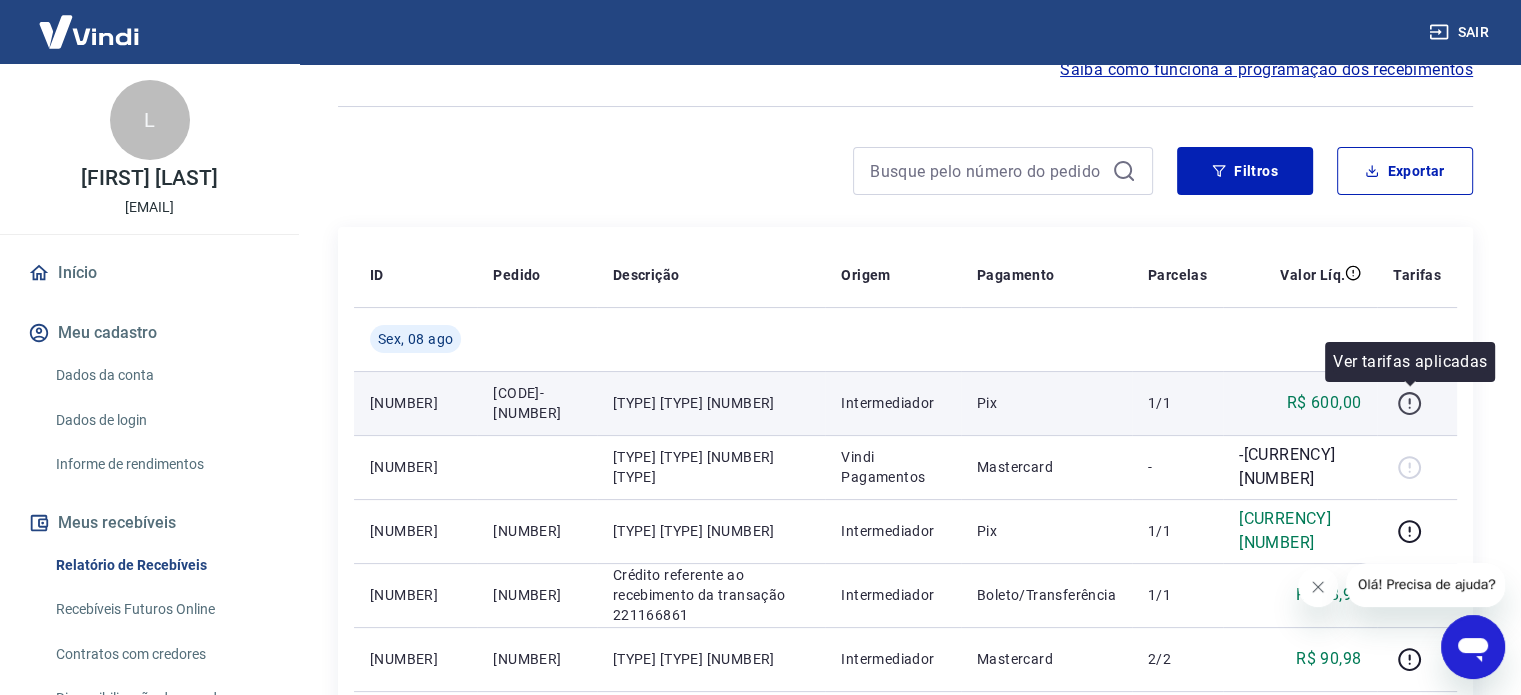 click 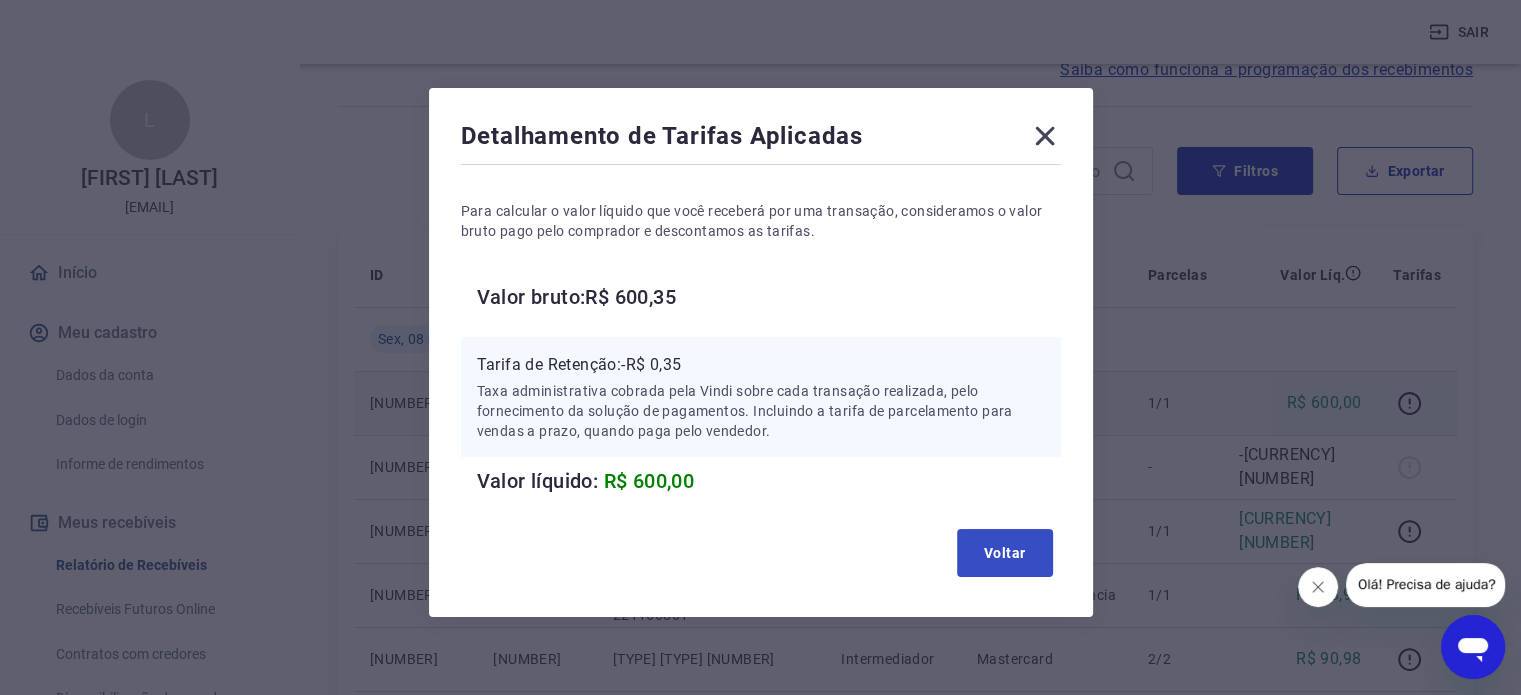 scroll, scrollTop: 0, scrollLeft: 0, axis: both 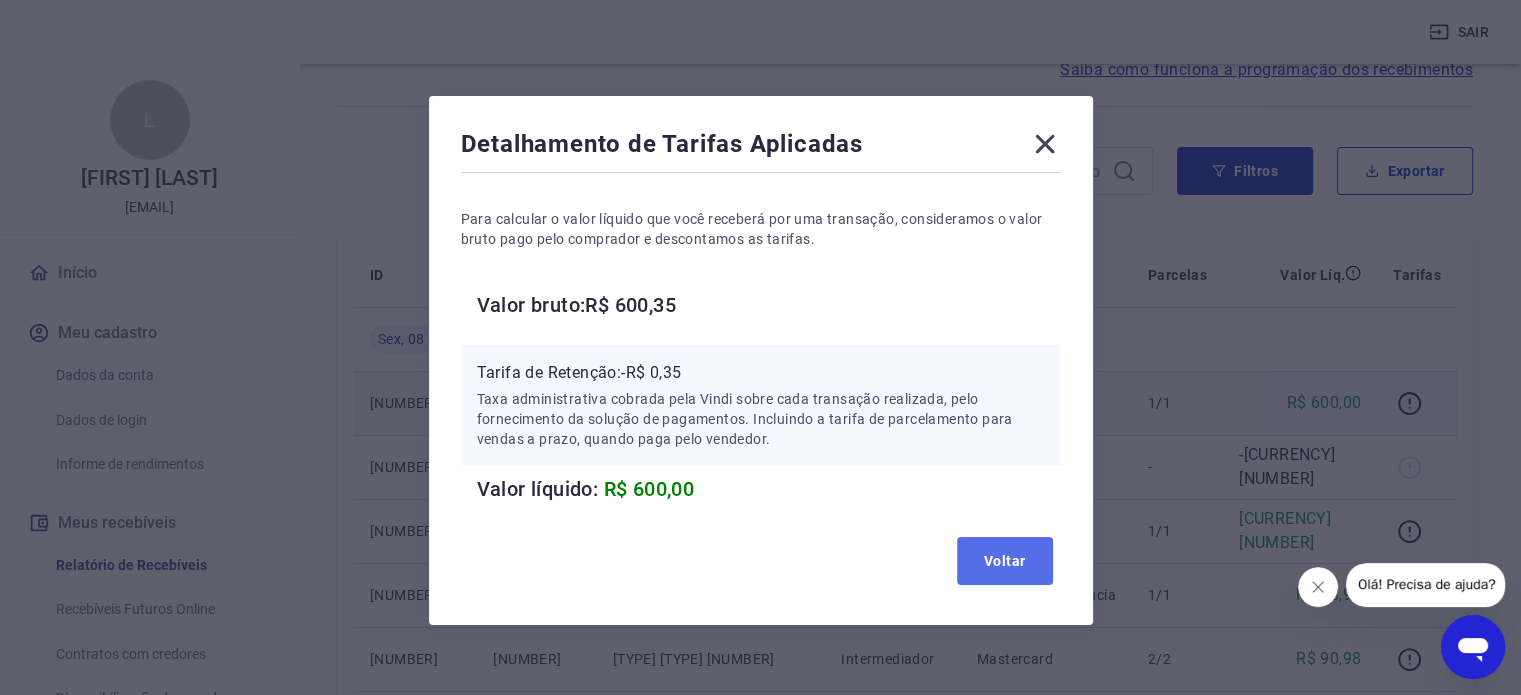 click on "Voltar" at bounding box center [1005, 561] 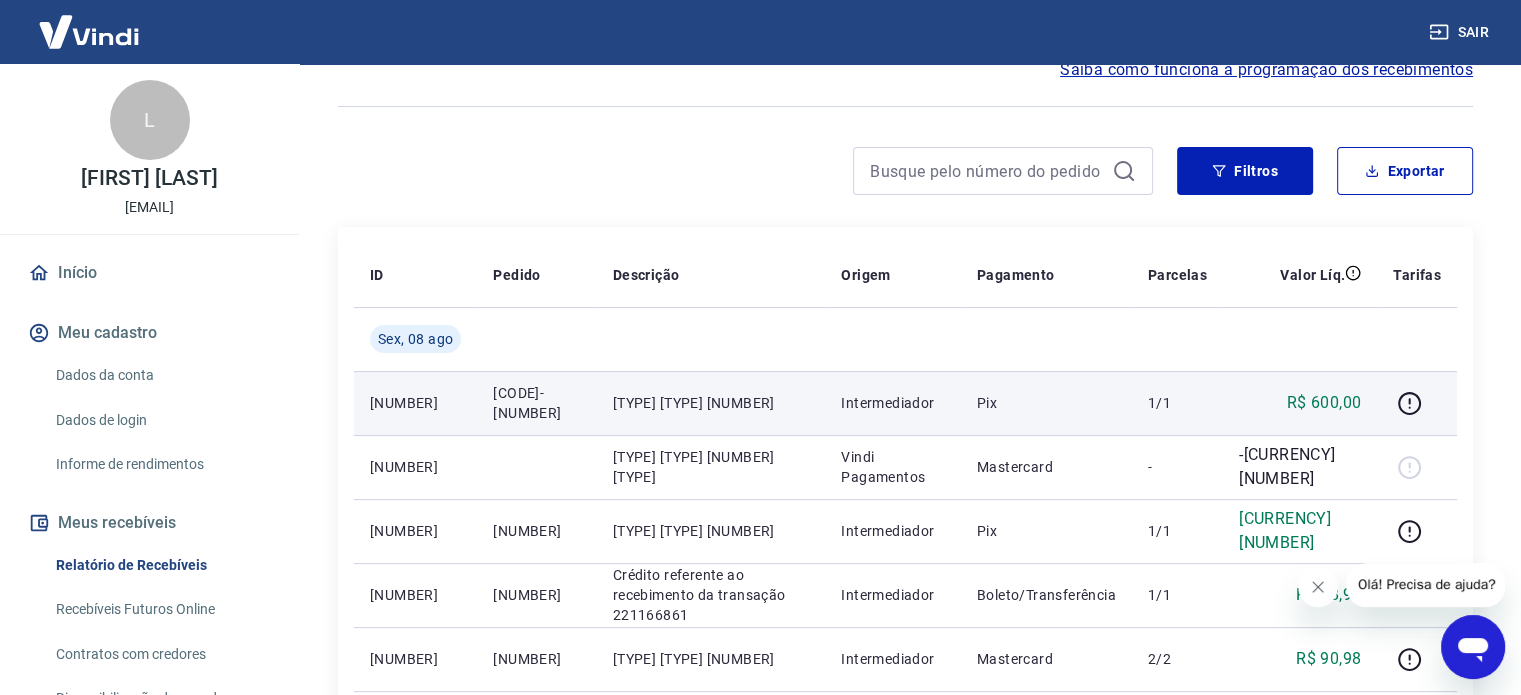 scroll, scrollTop: 0, scrollLeft: 0, axis: both 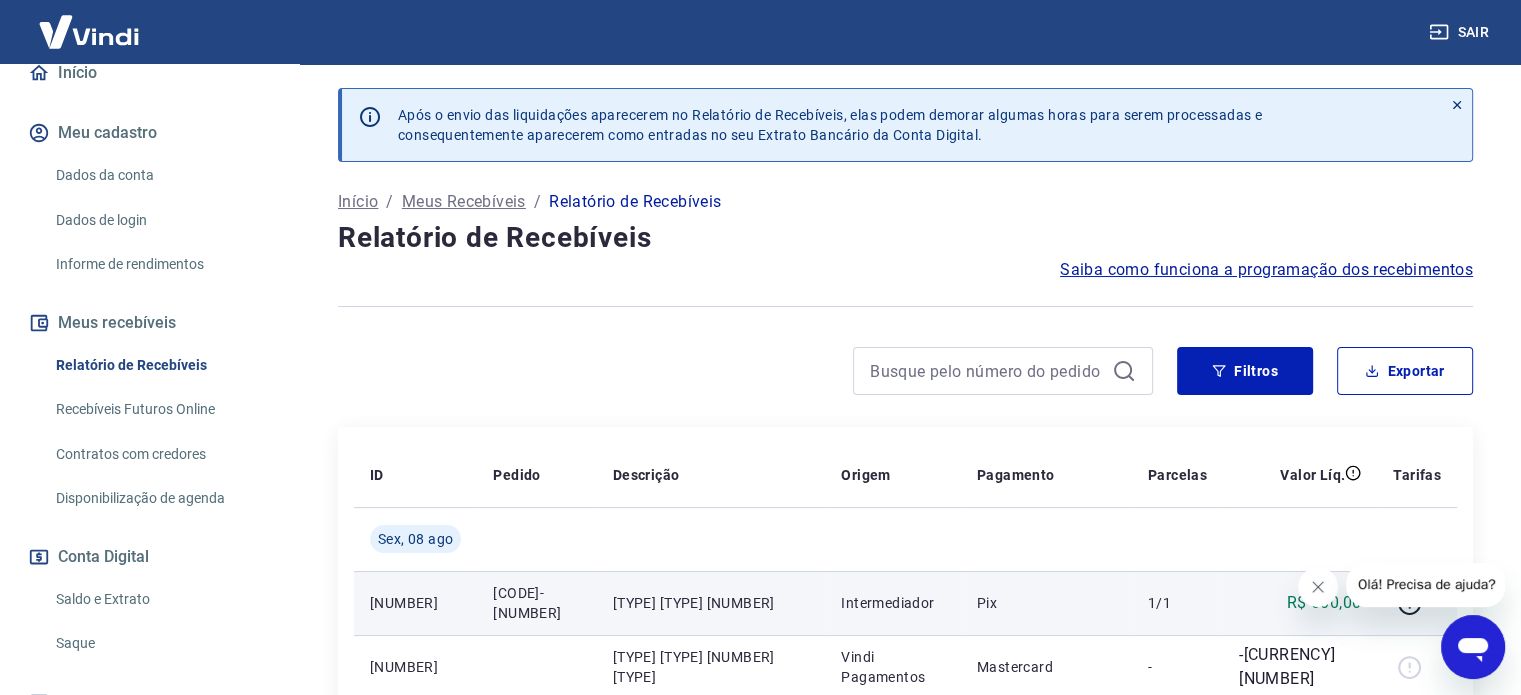 click on "Saldo e Extrato" at bounding box center [161, 599] 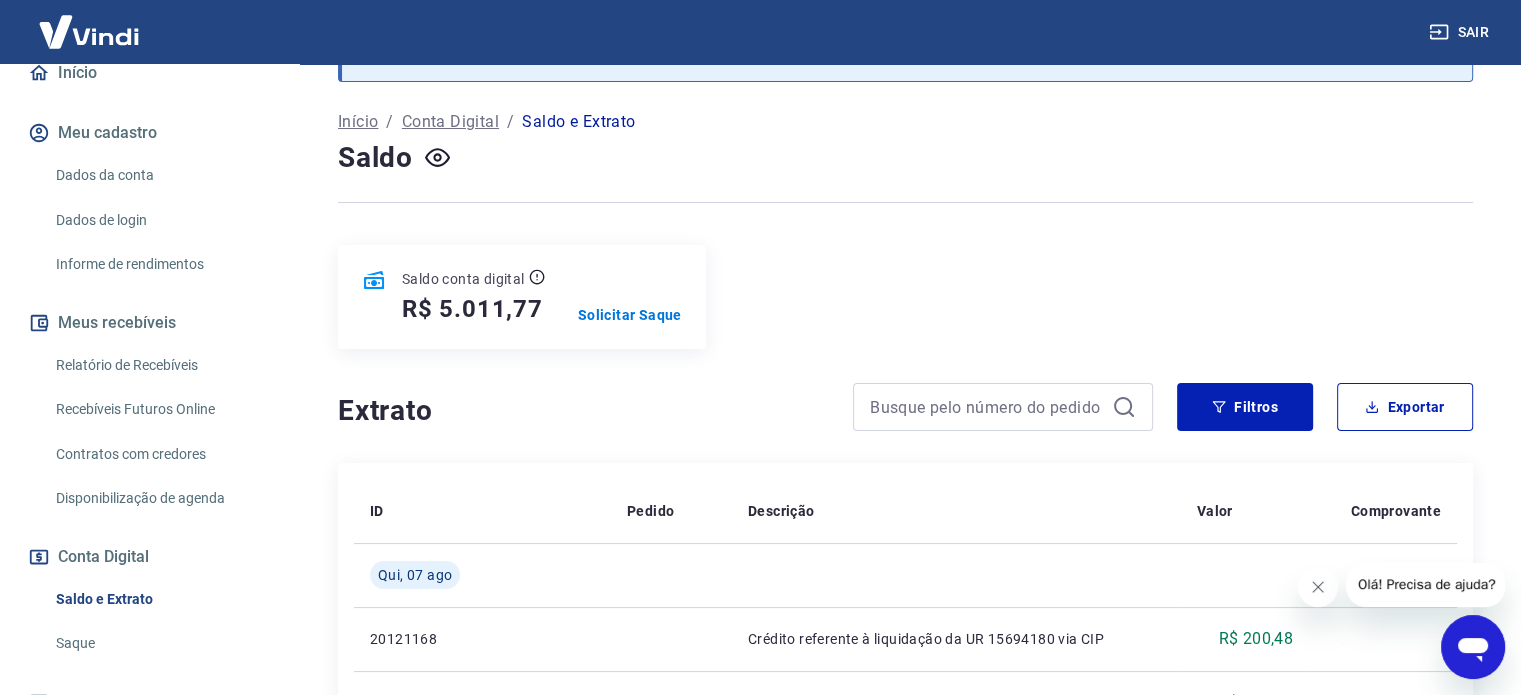 scroll, scrollTop: 200, scrollLeft: 0, axis: vertical 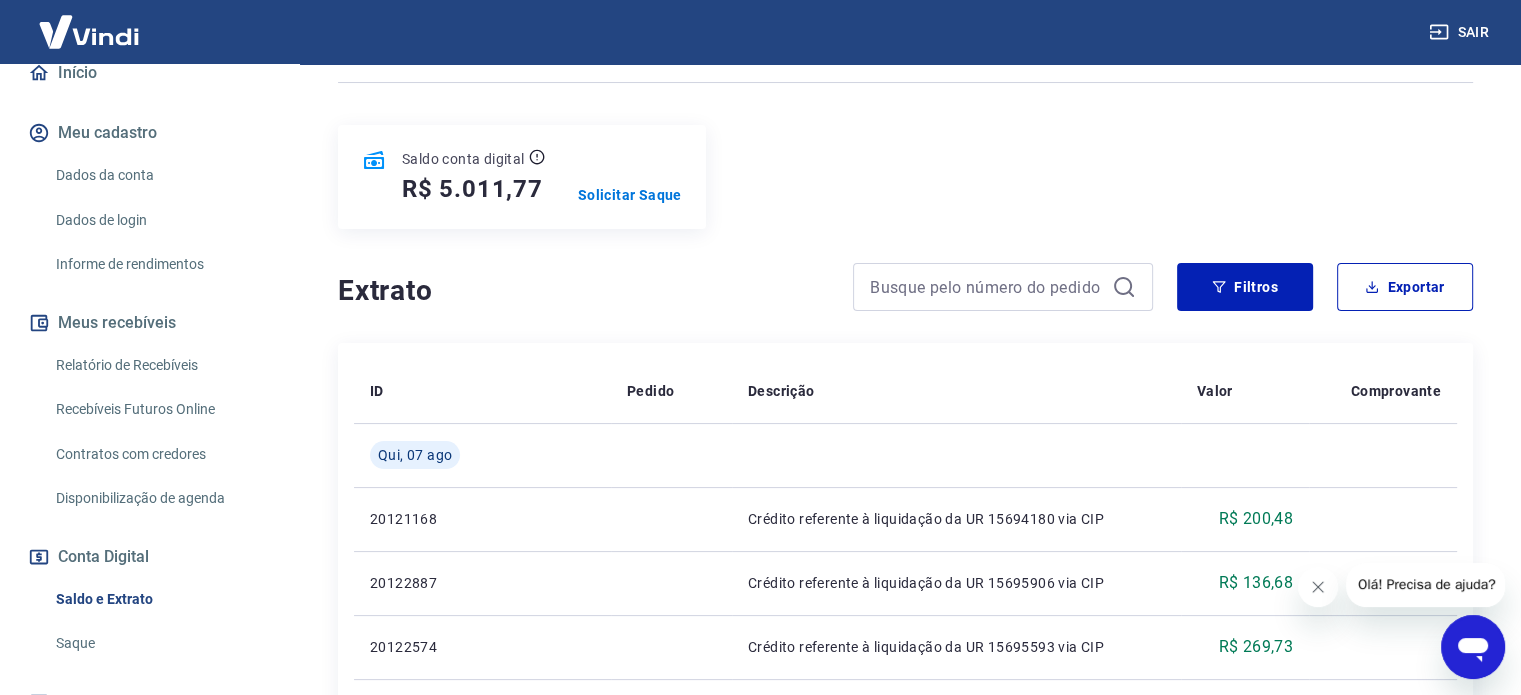 click on "Saque" at bounding box center (161, 643) 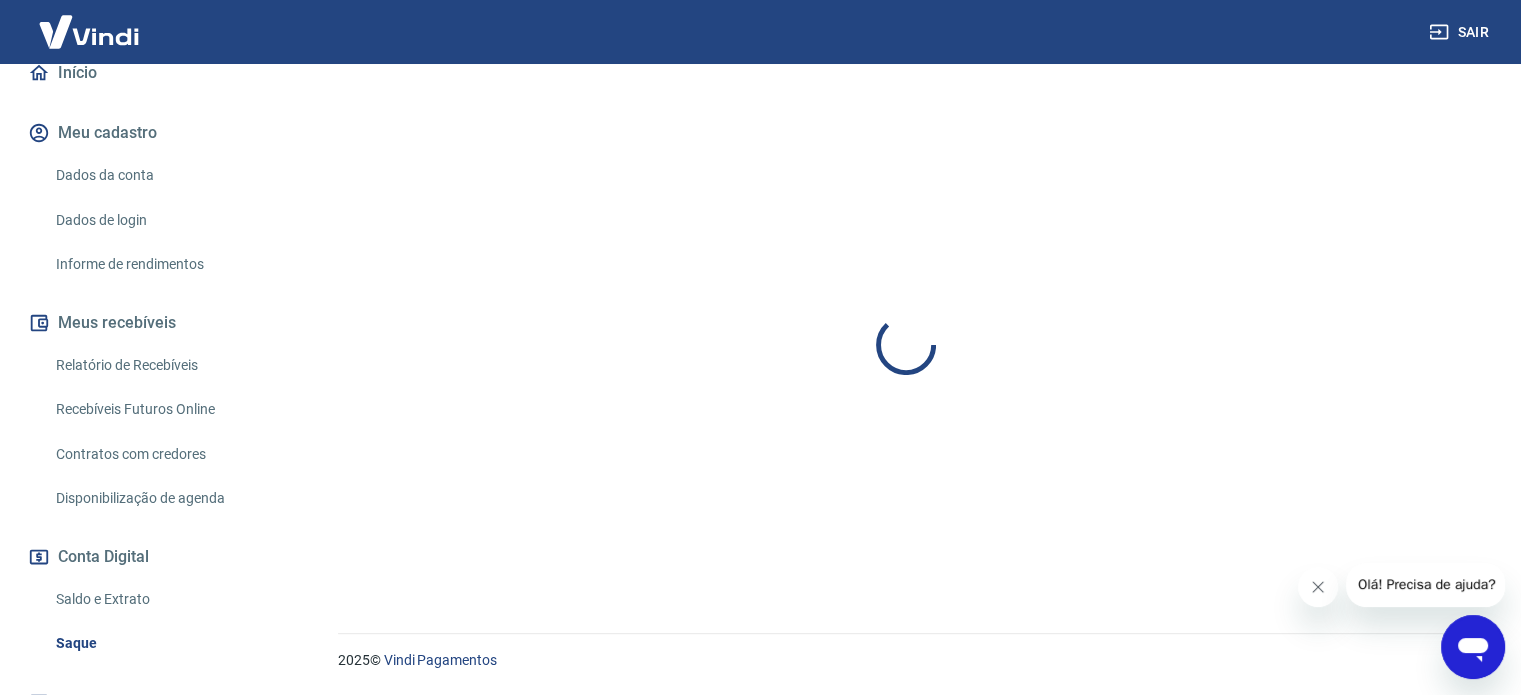 scroll, scrollTop: 0, scrollLeft: 0, axis: both 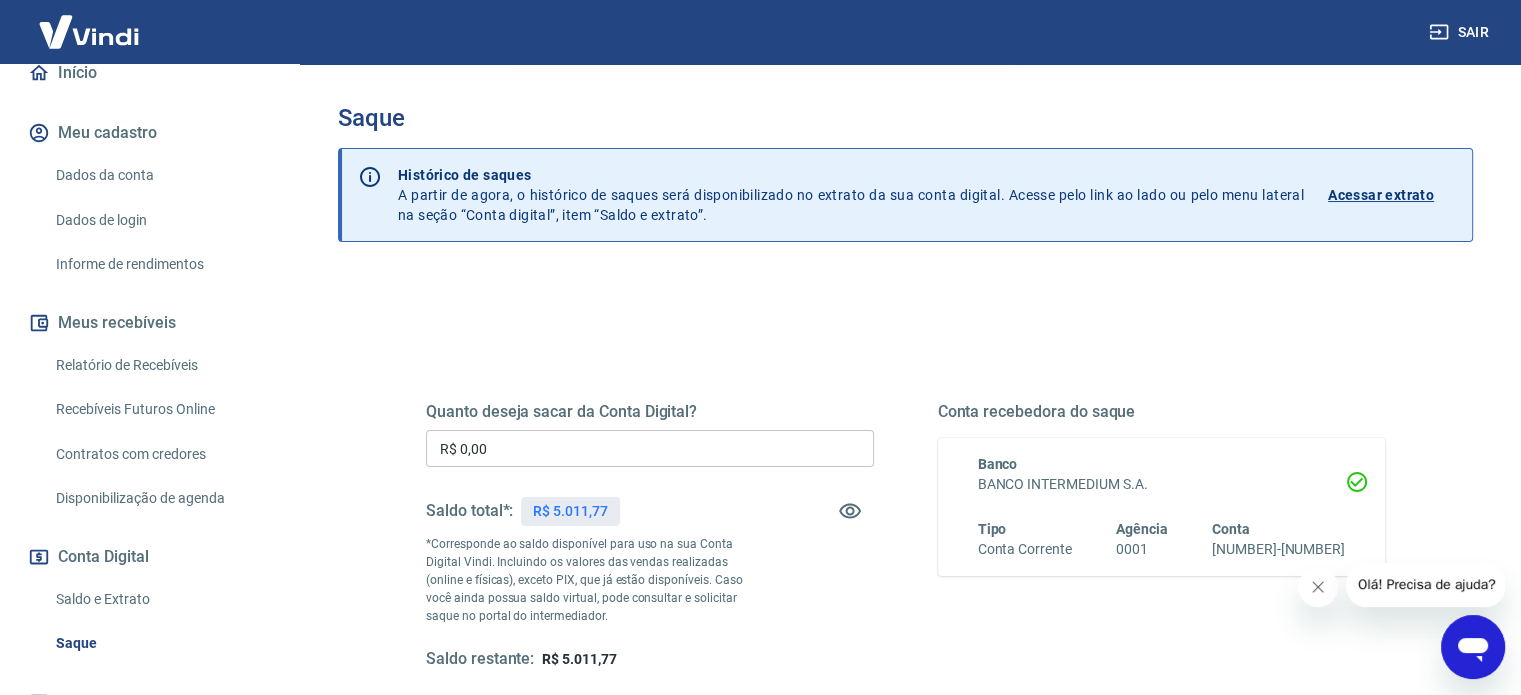click on "Saldo e Extrato" at bounding box center (161, 599) 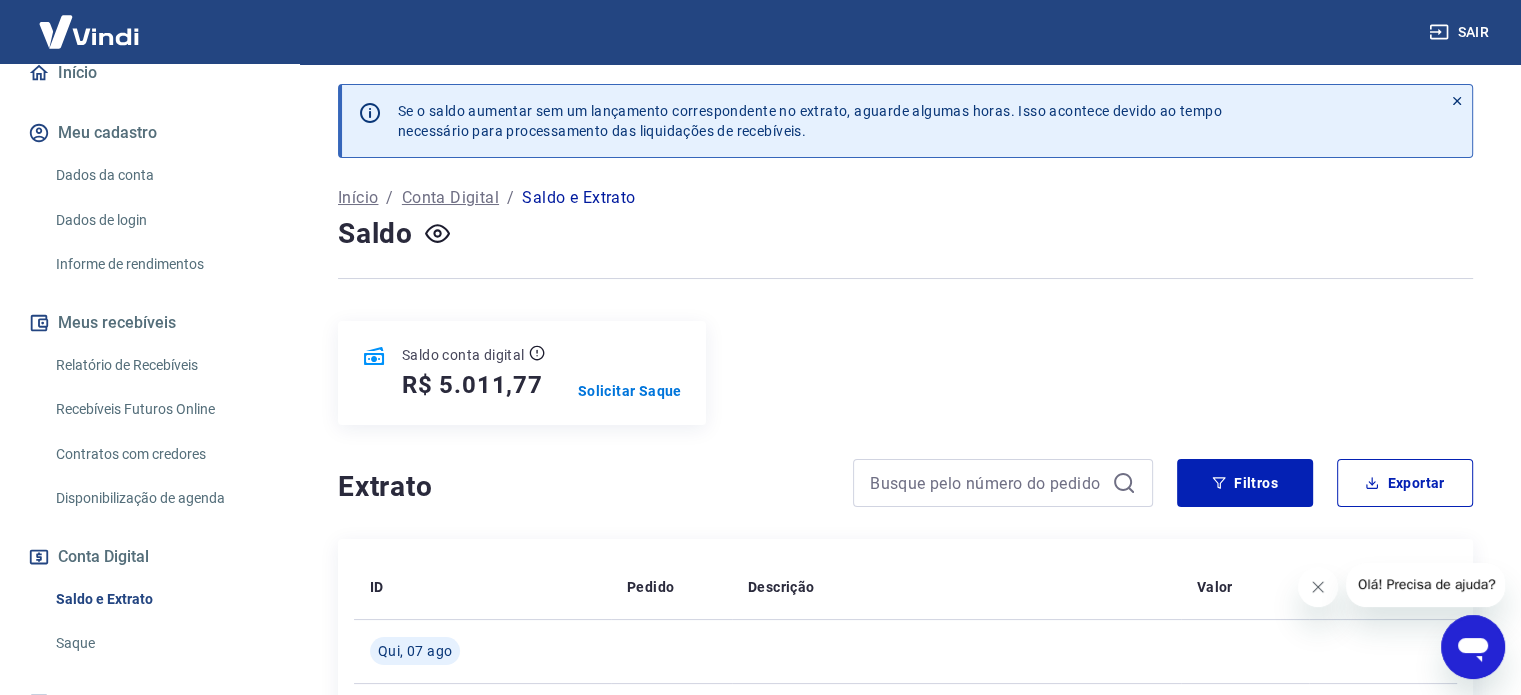 scroll, scrollTop: 0, scrollLeft: 0, axis: both 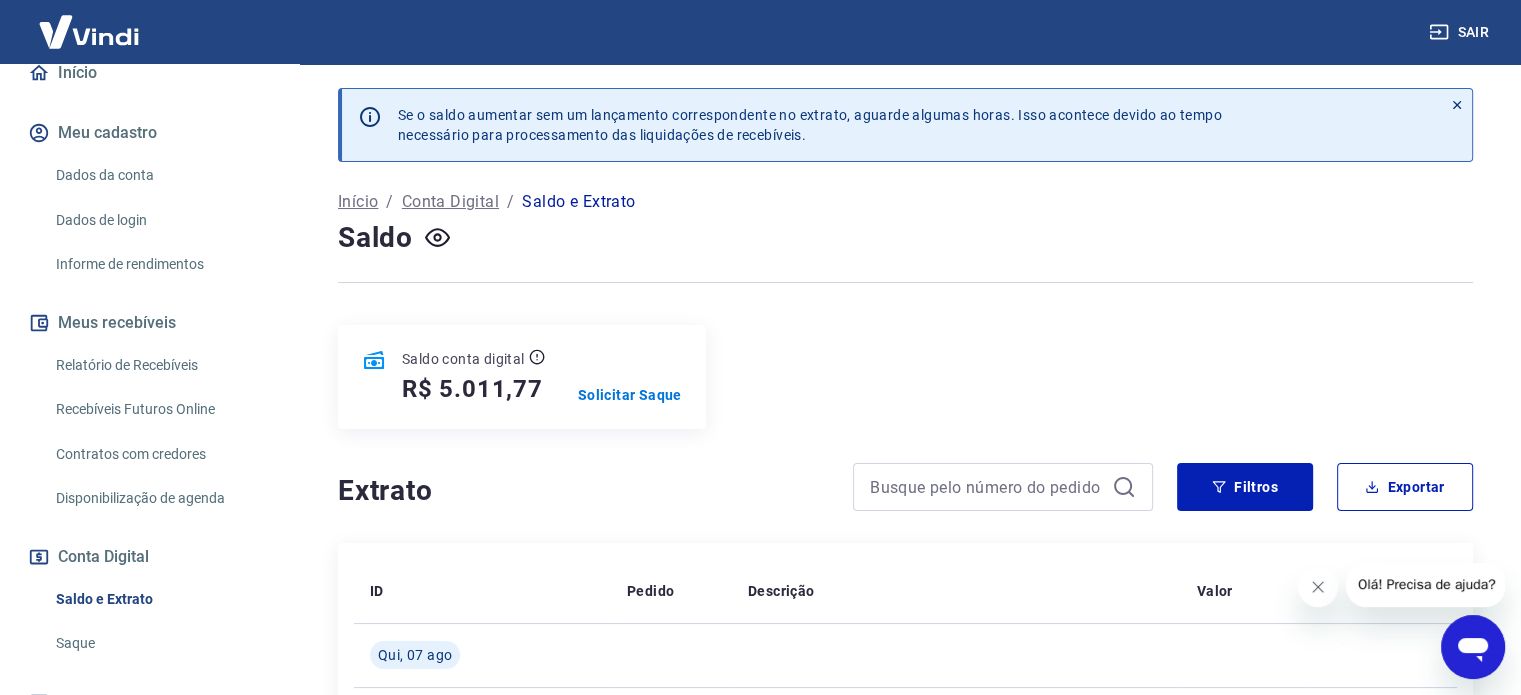 click on "Conta Digital" at bounding box center [450, 202] 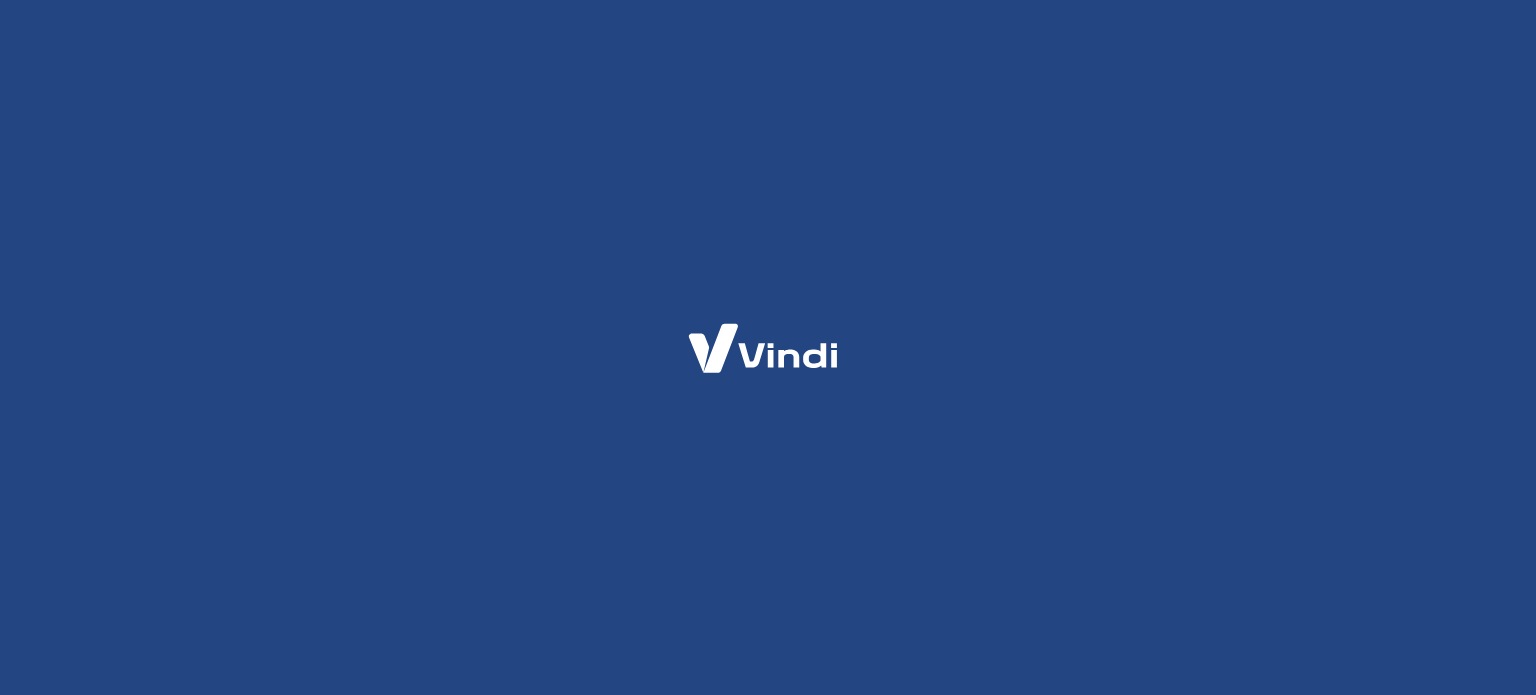 scroll, scrollTop: 0, scrollLeft: 0, axis: both 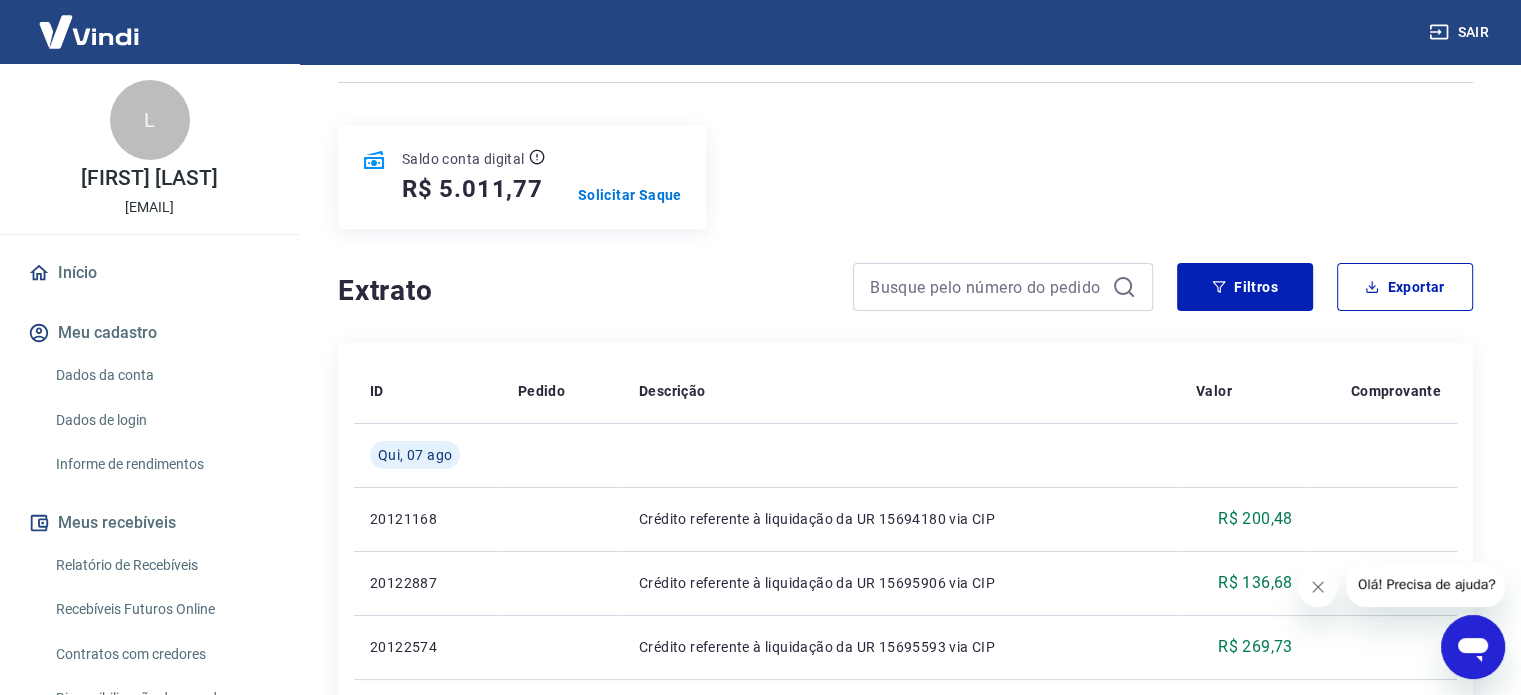 click on "Relatório de Recebíveis" at bounding box center (161, 565) 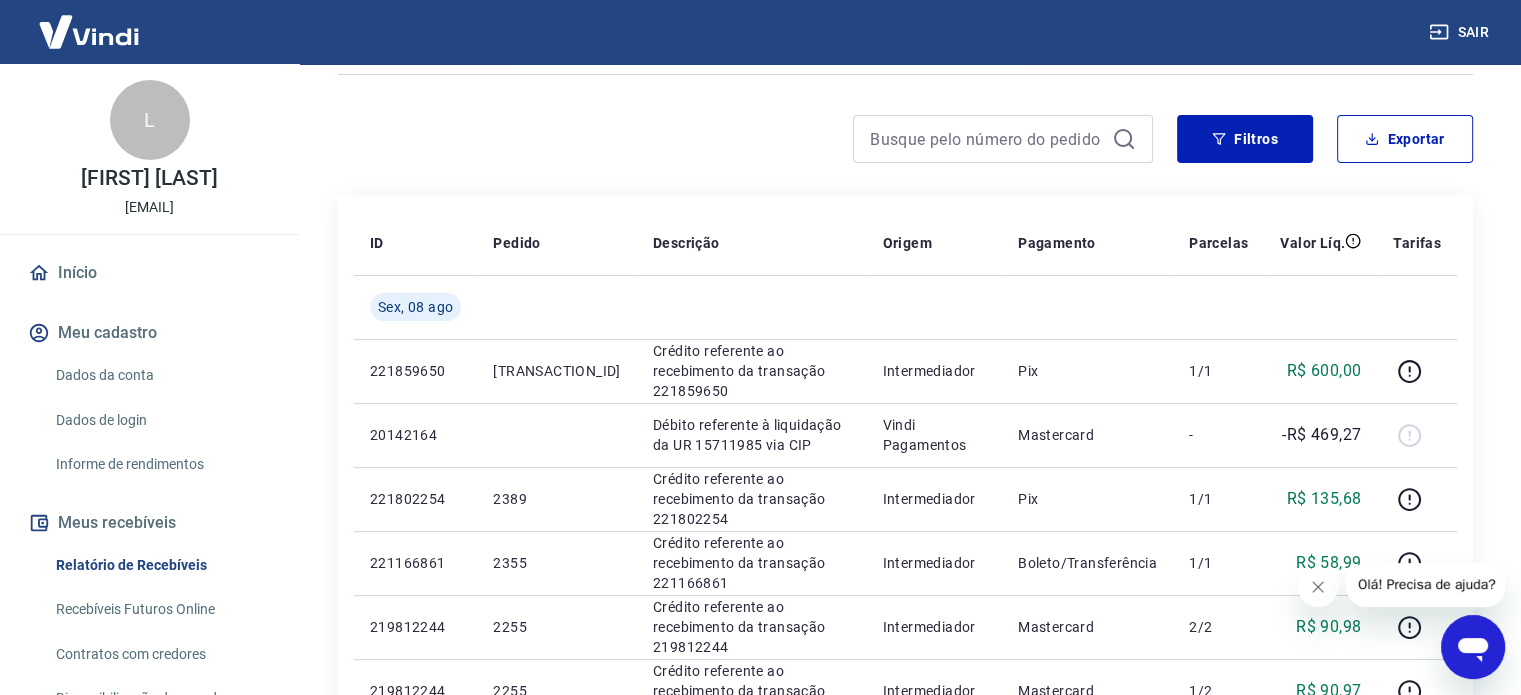scroll, scrollTop: 300, scrollLeft: 0, axis: vertical 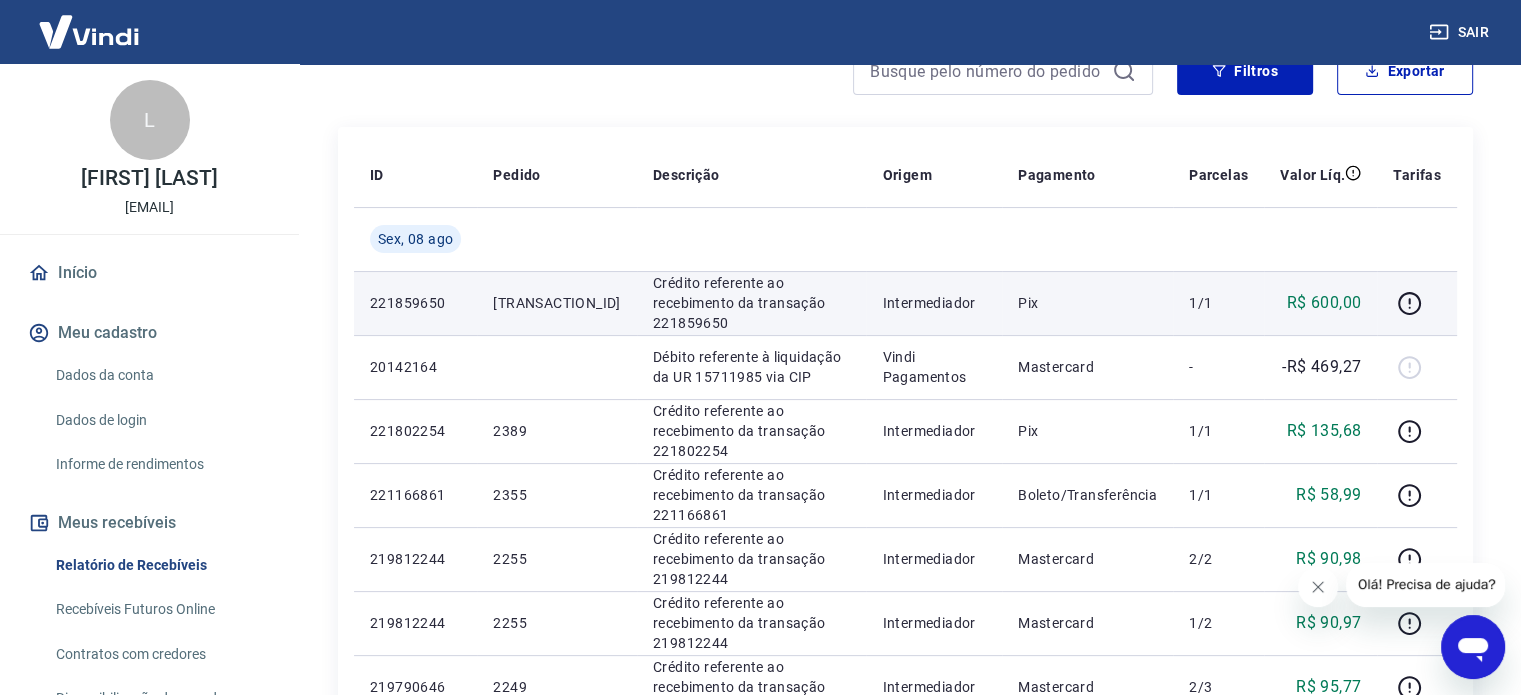 click on "R$ 600,00" at bounding box center (1324, 303) 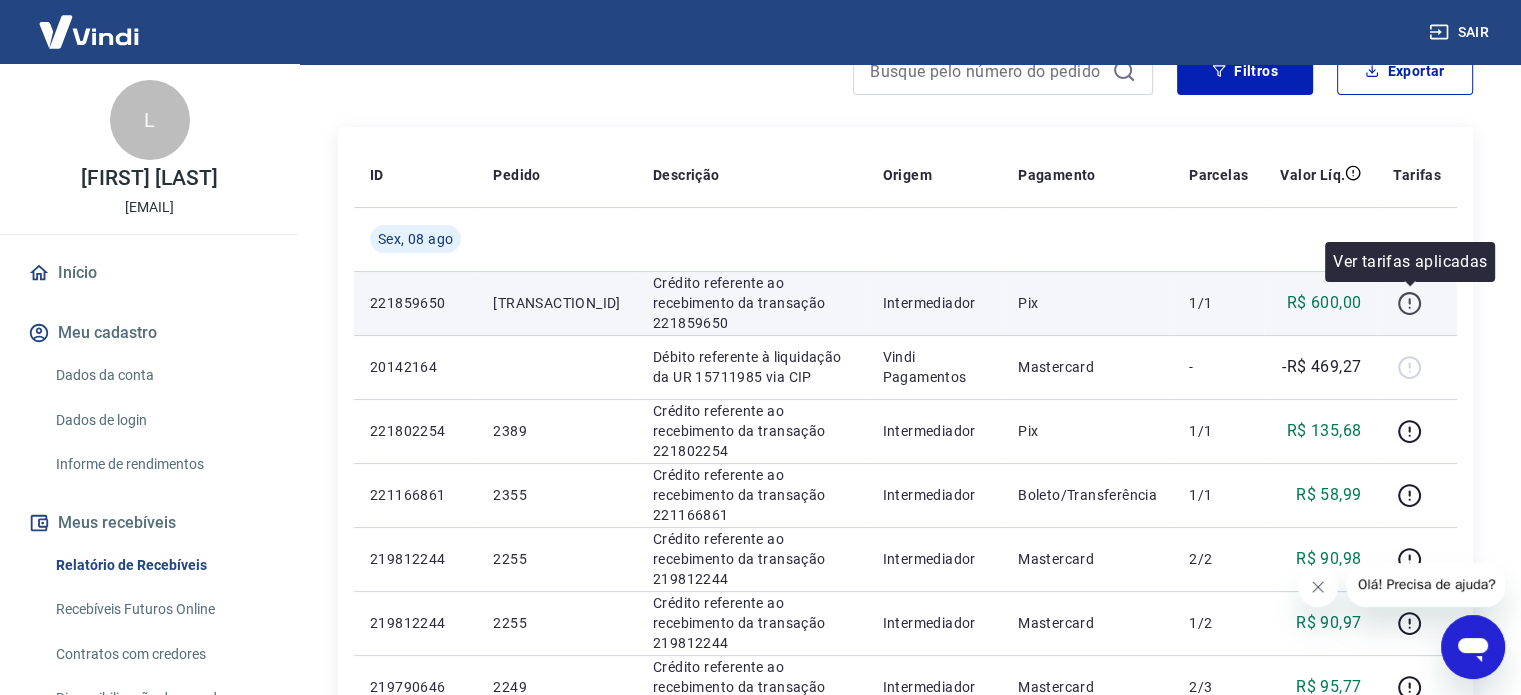 click 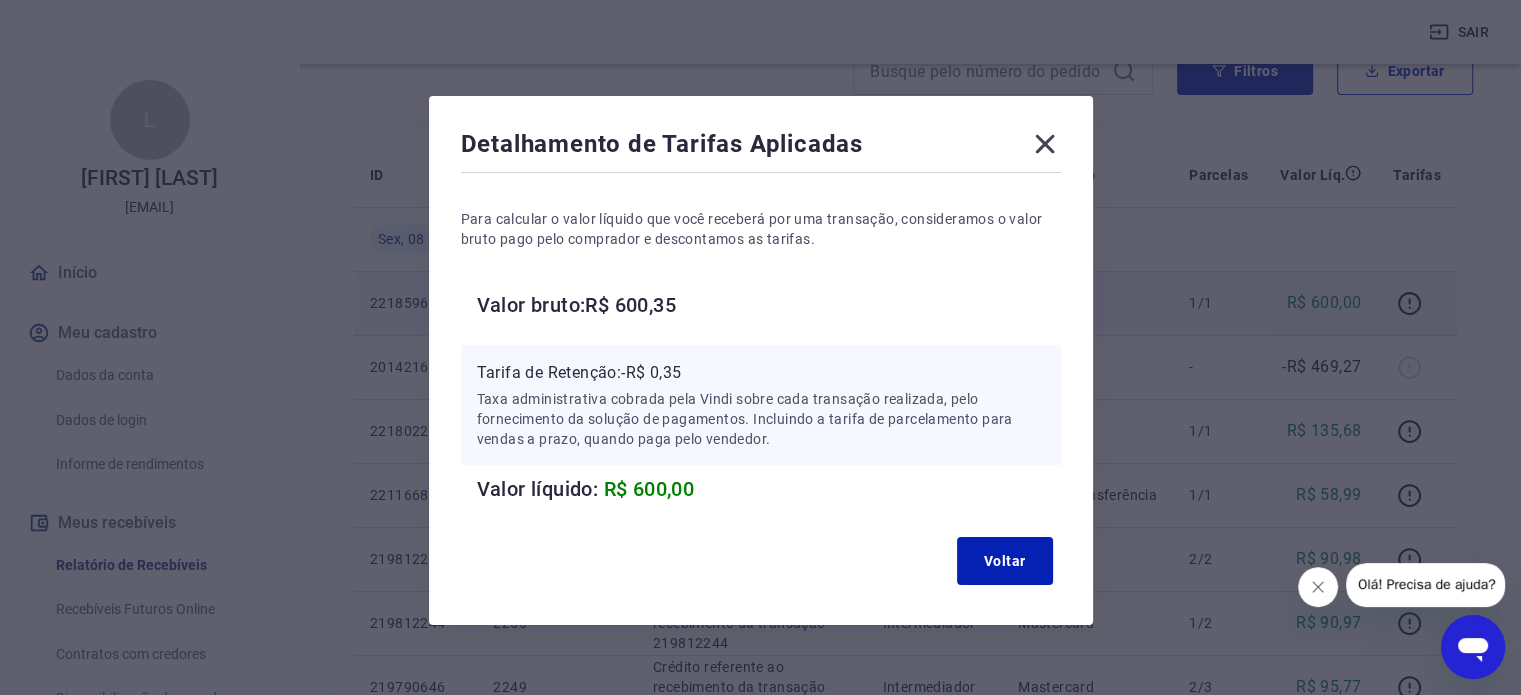 scroll, scrollTop: 25, scrollLeft: 0, axis: vertical 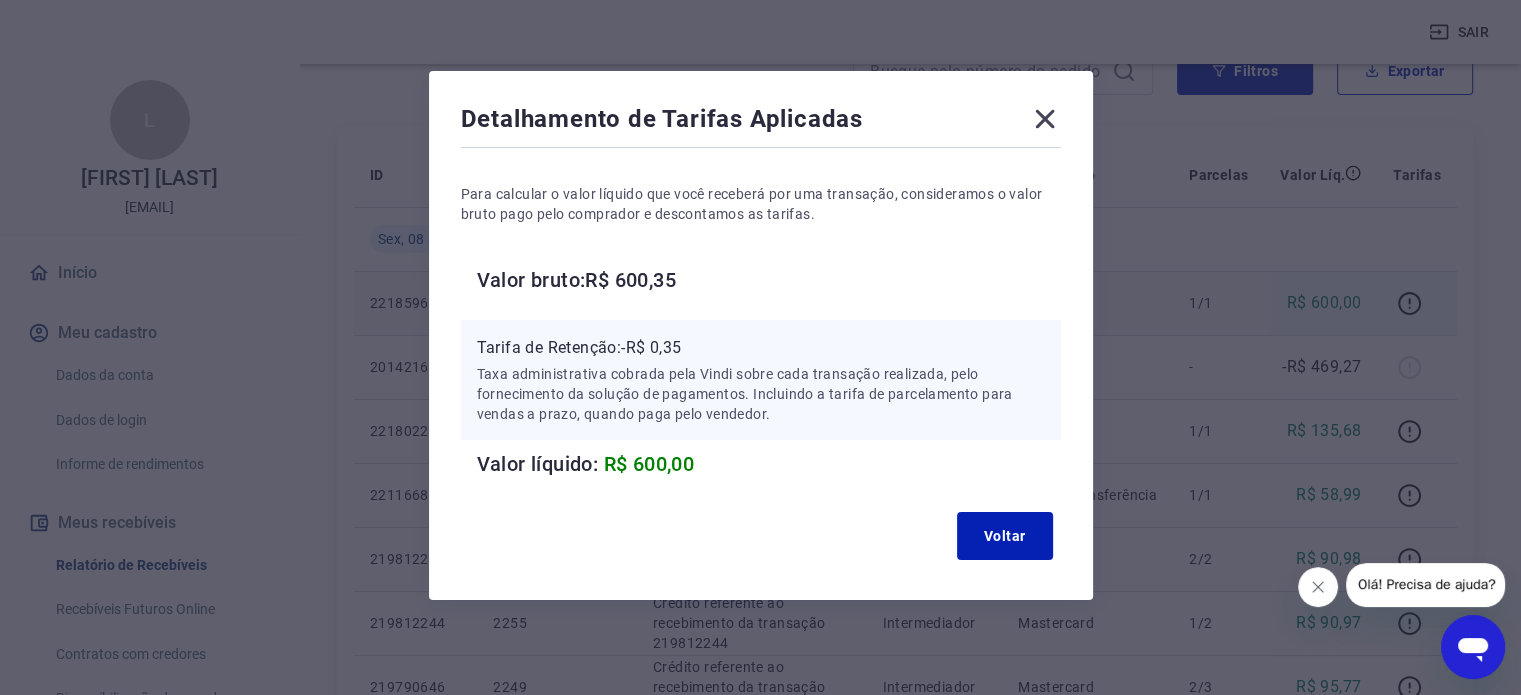 click on "R$ 600,00" at bounding box center (649, 464) 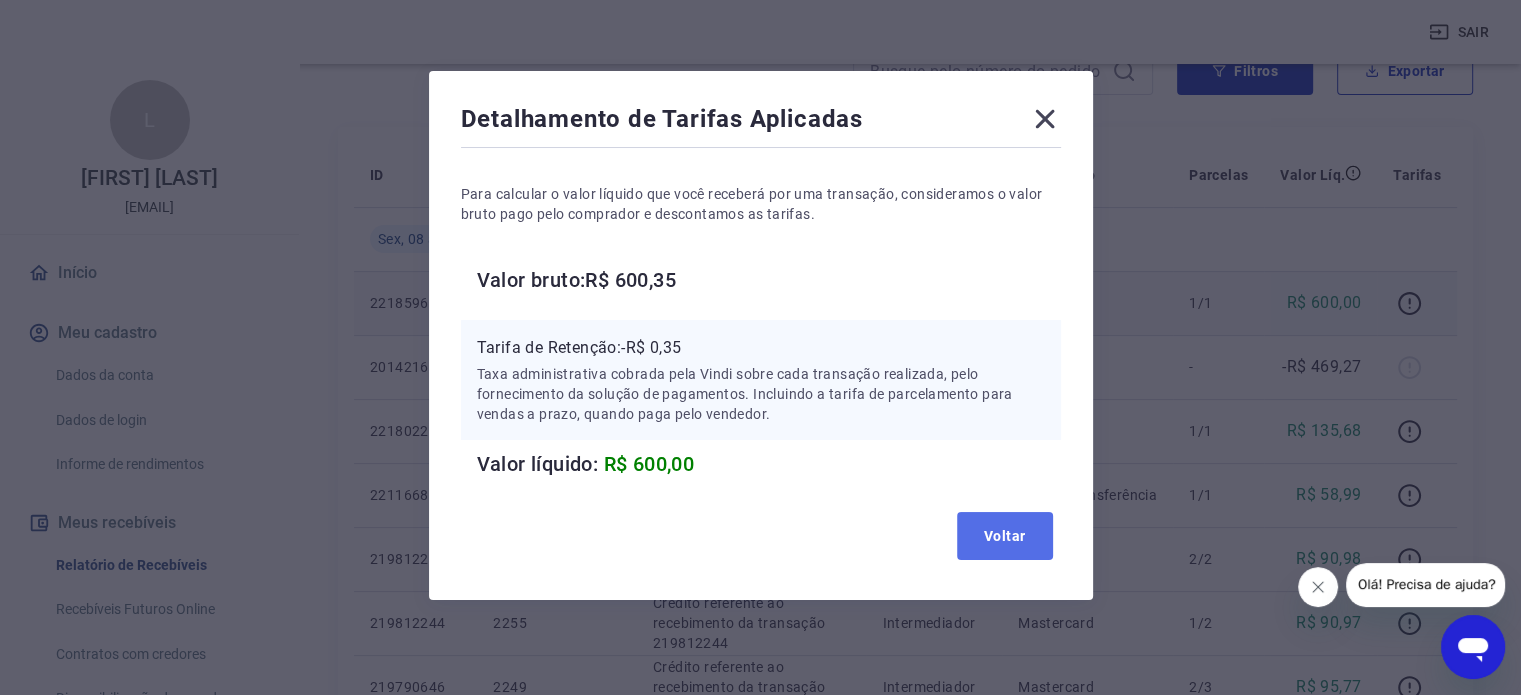 click on "Voltar" at bounding box center [1005, 536] 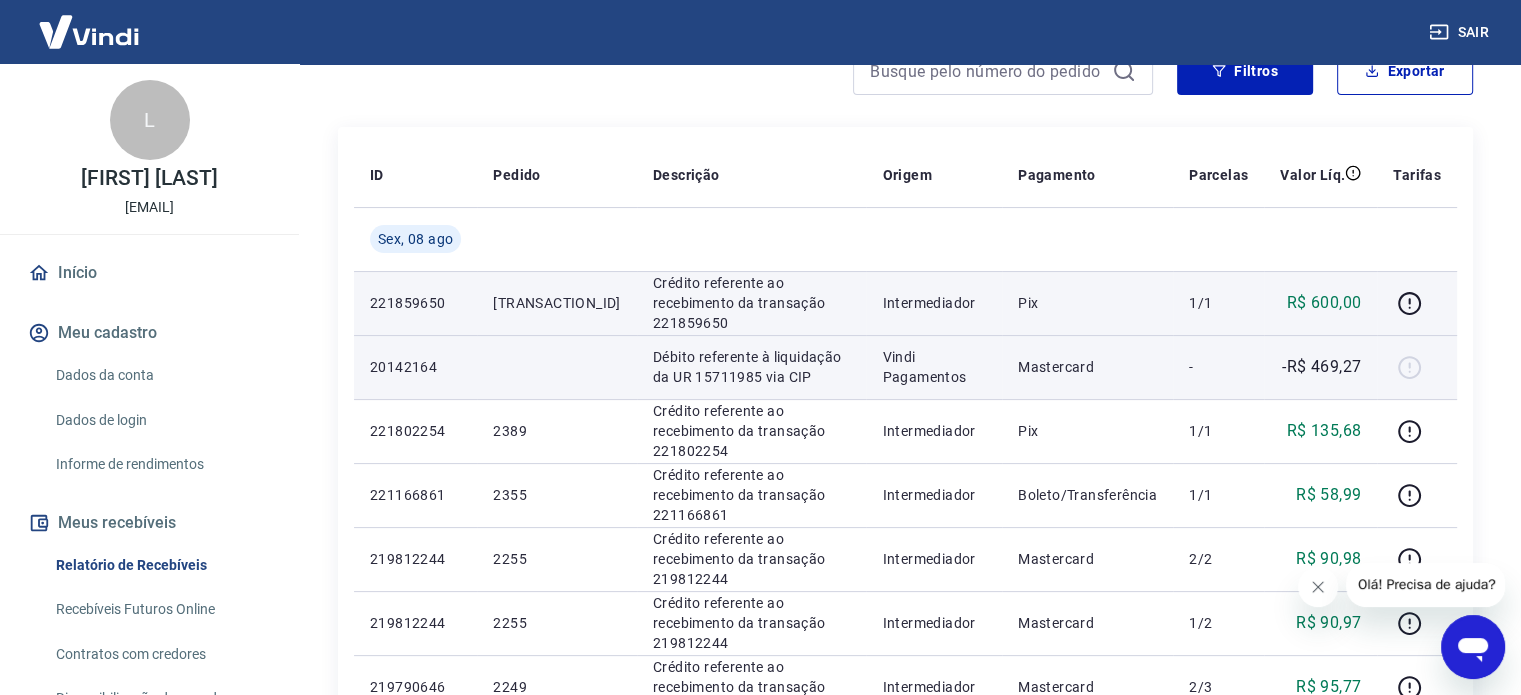 click on "-R$ 469,27" at bounding box center [1320, 367] 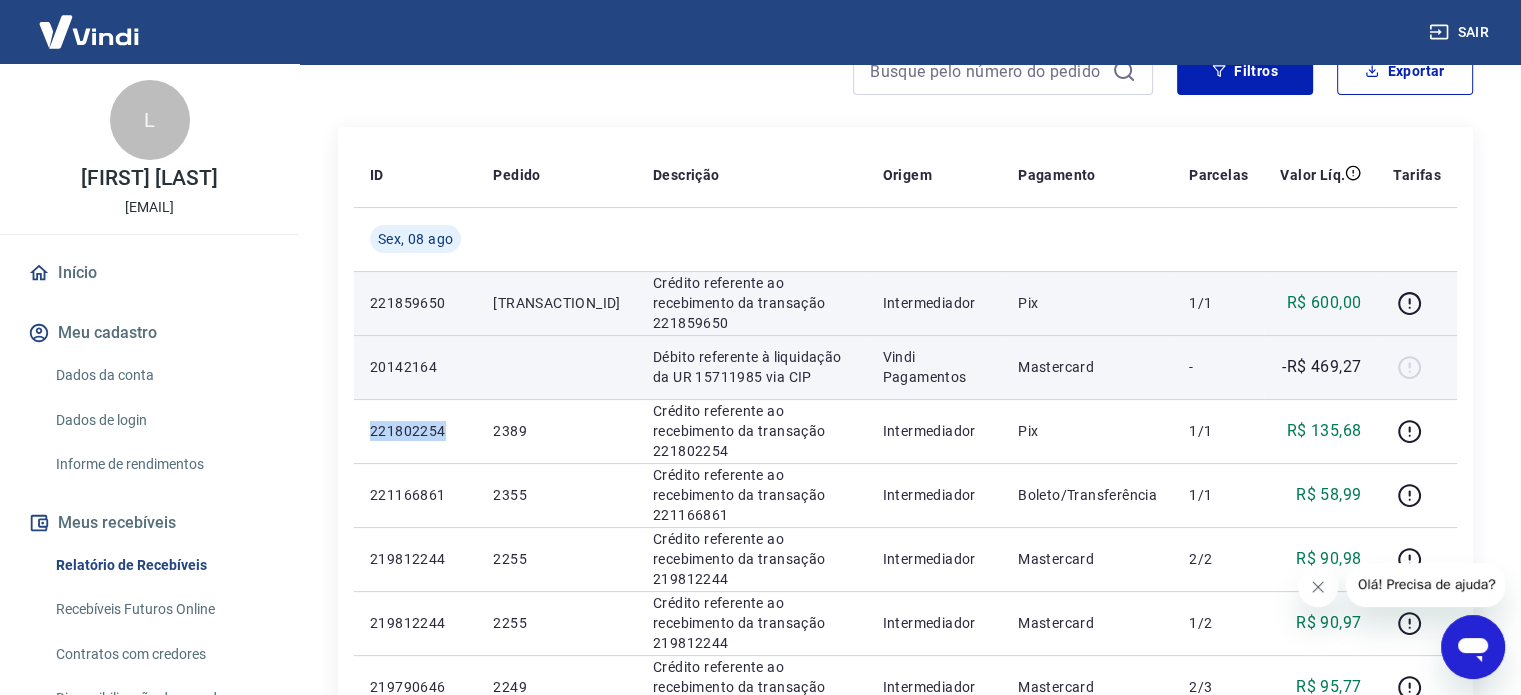 click at bounding box center [1417, 367] 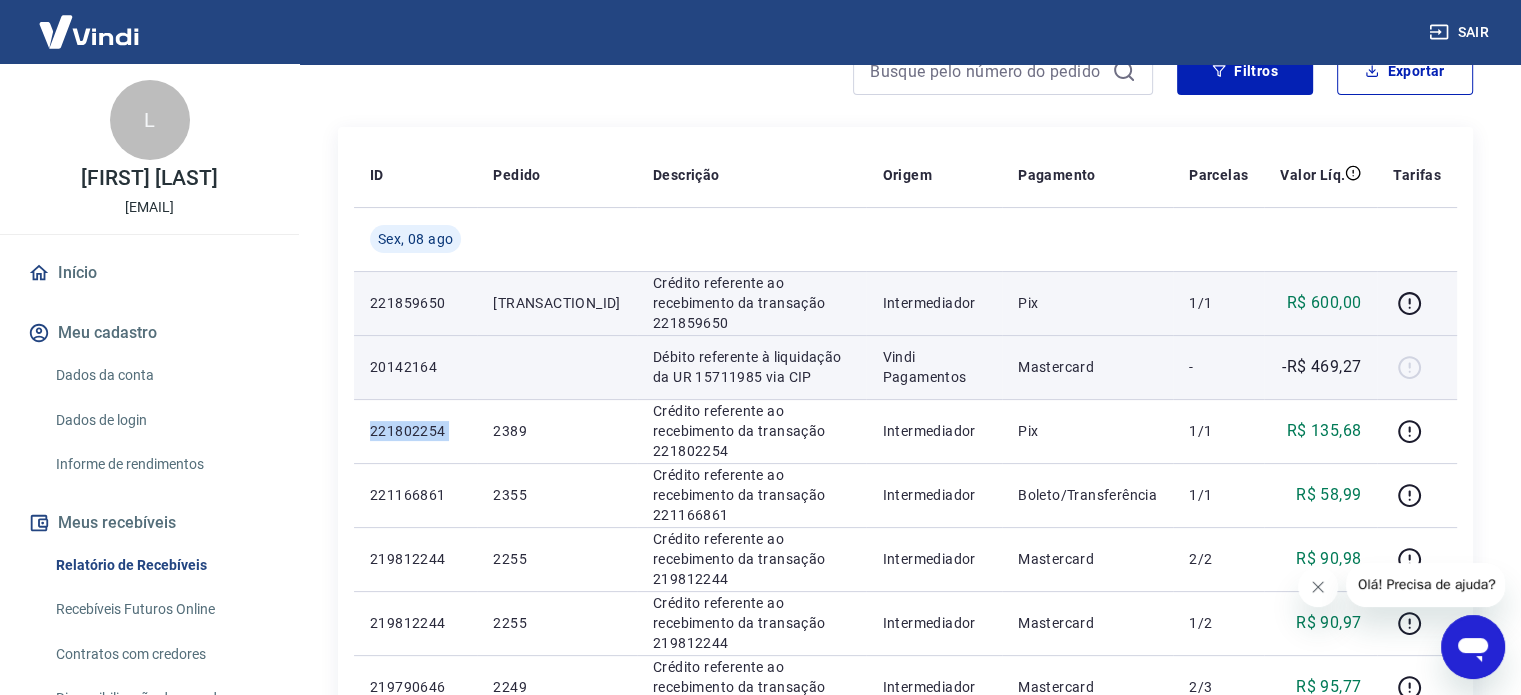 click at bounding box center [1417, 367] 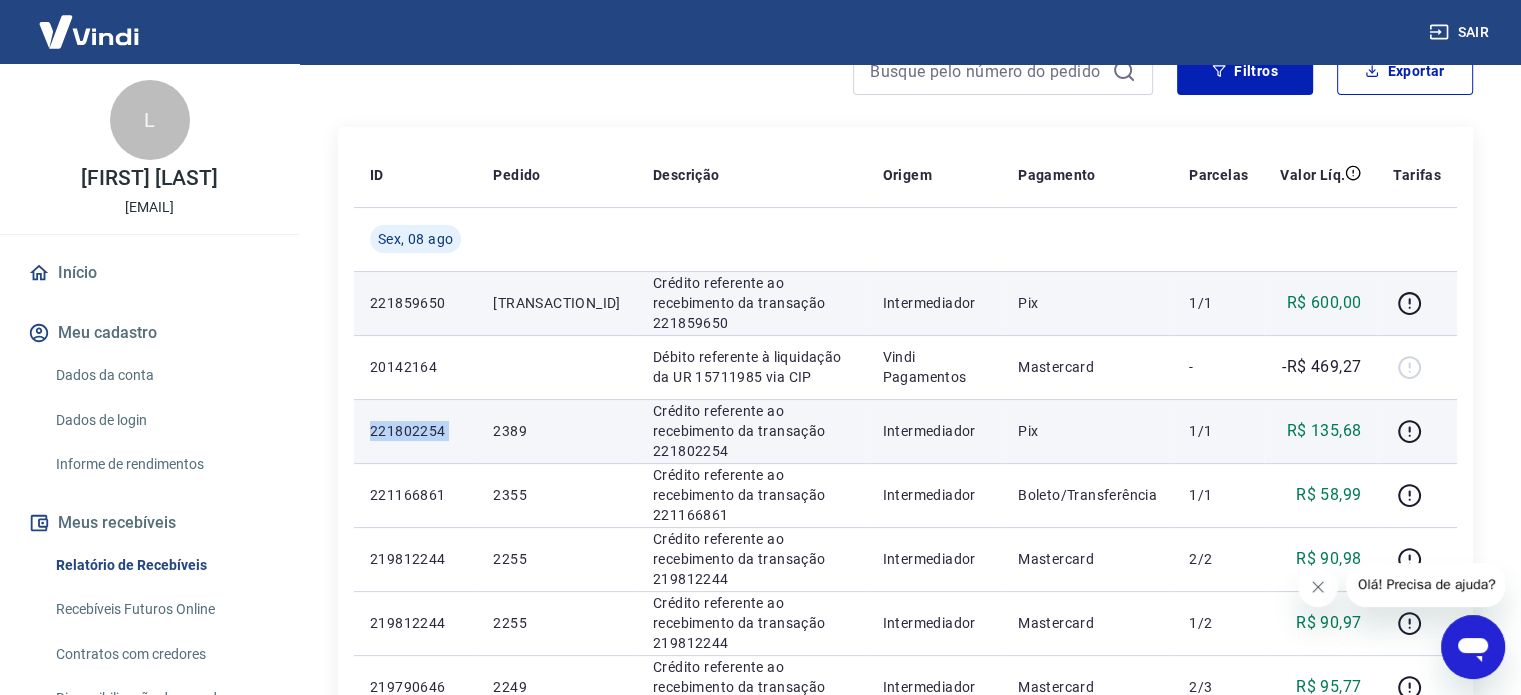 click on "[NUMBER]" at bounding box center (415, 431) 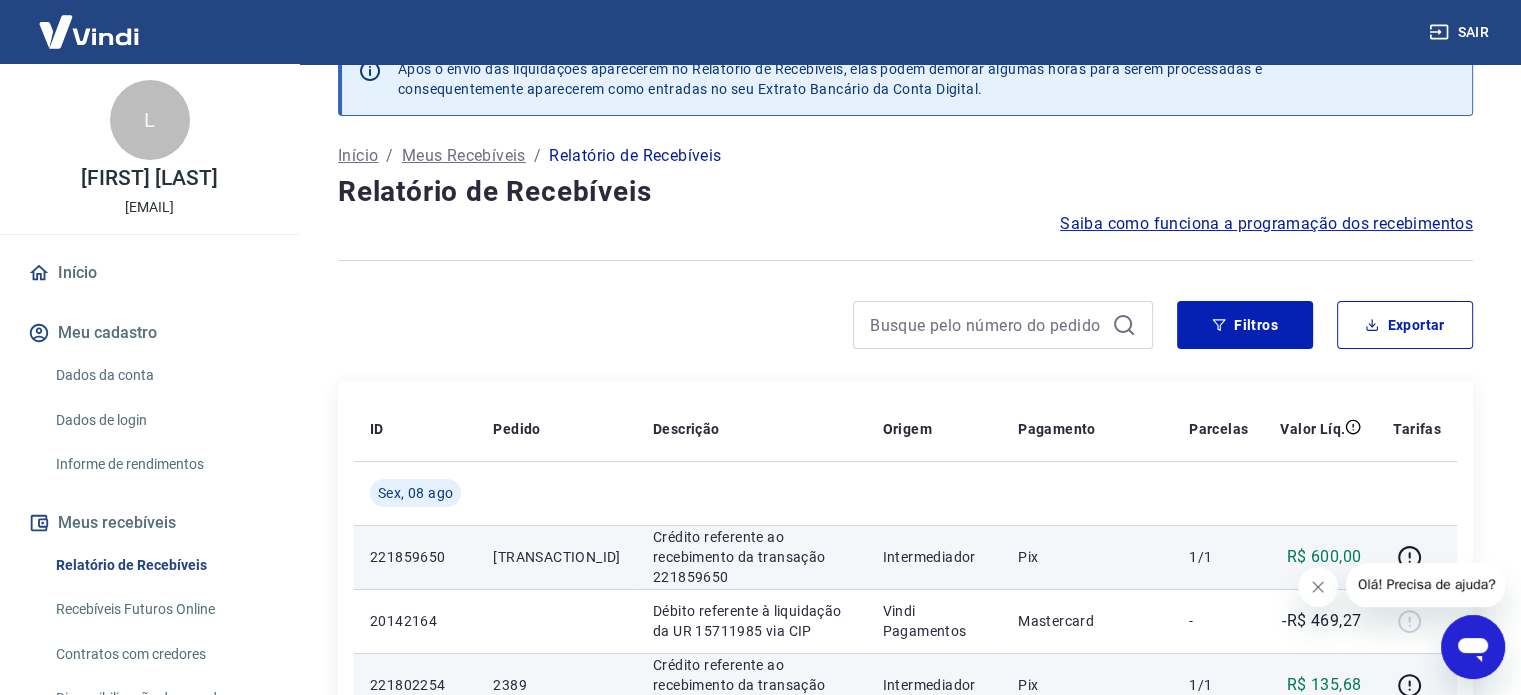 scroll, scrollTop: 0, scrollLeft: 0, axis: both 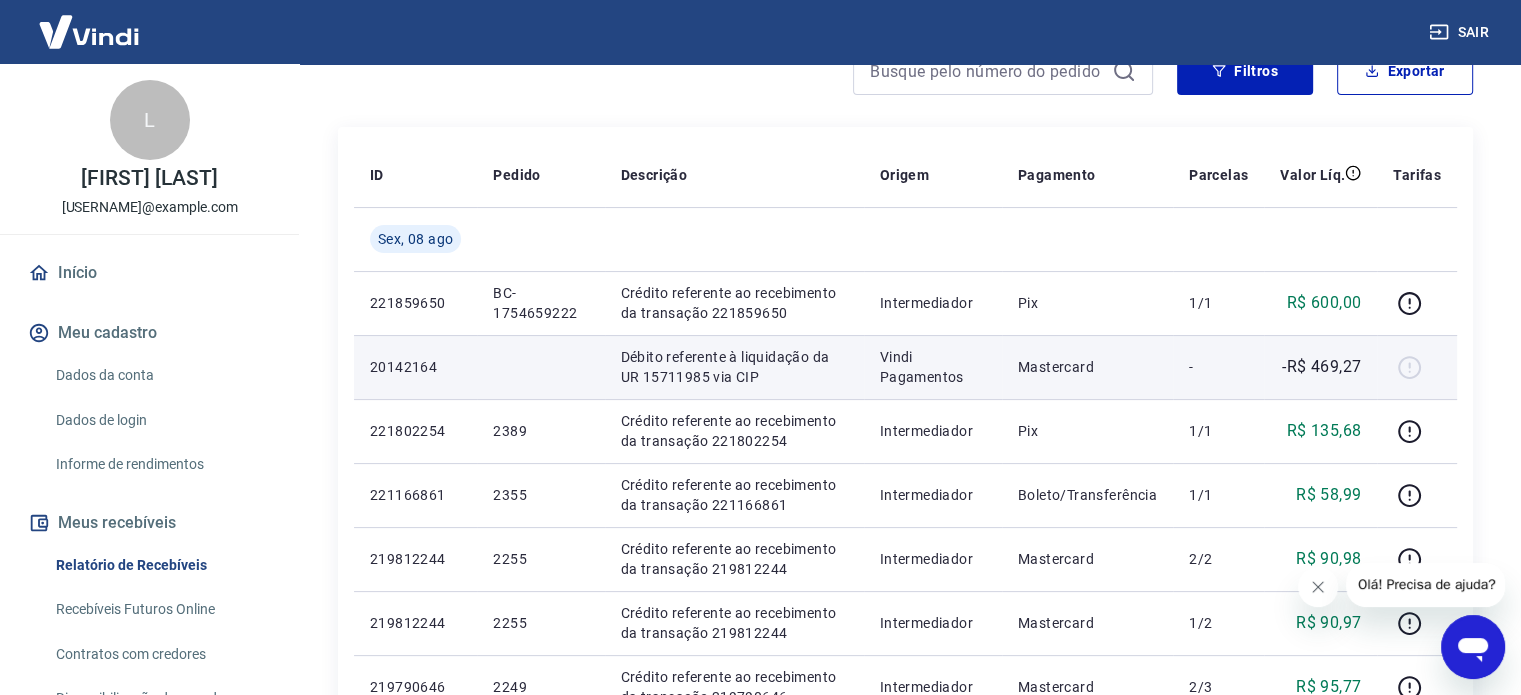 click on "Débito referente à liquidação da UR 15711985 via CIP" at bounding box center (734, 367) 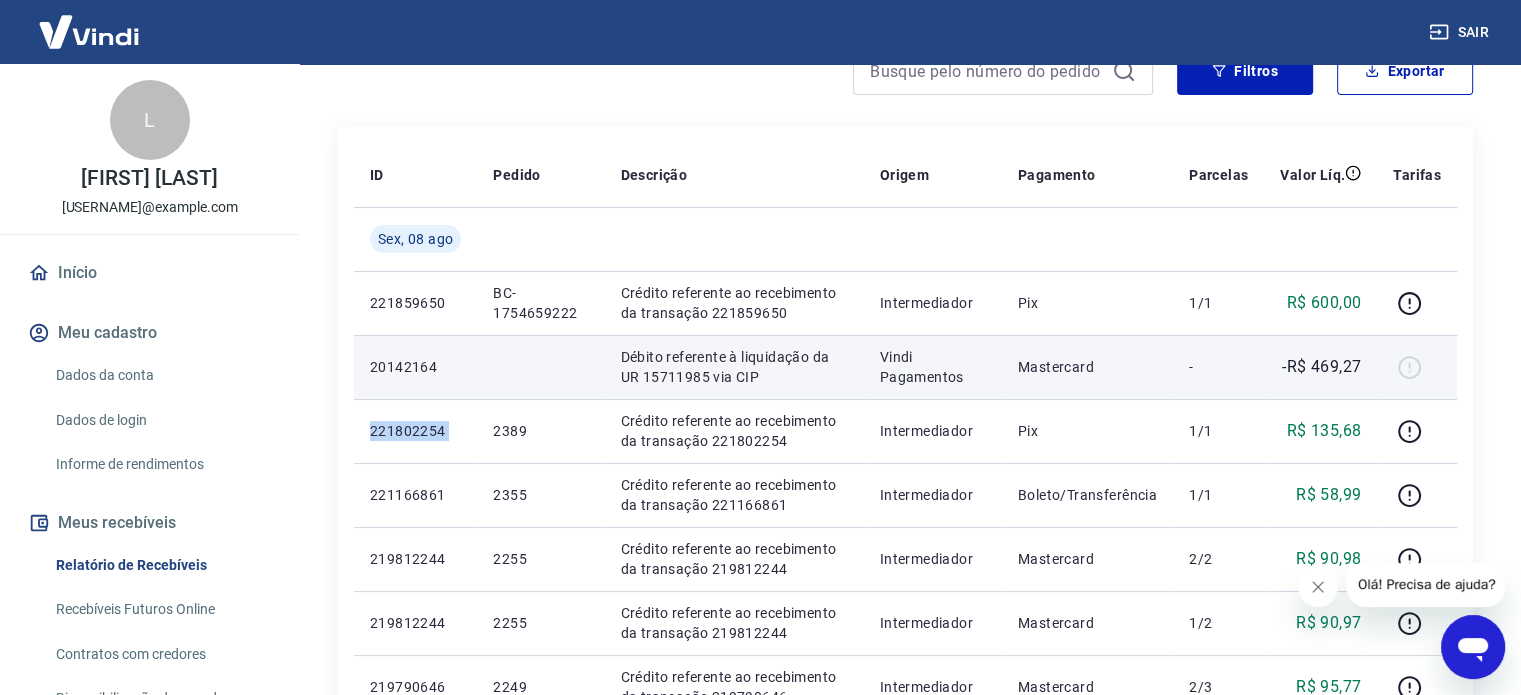 click at bounding box center (1417, 367) 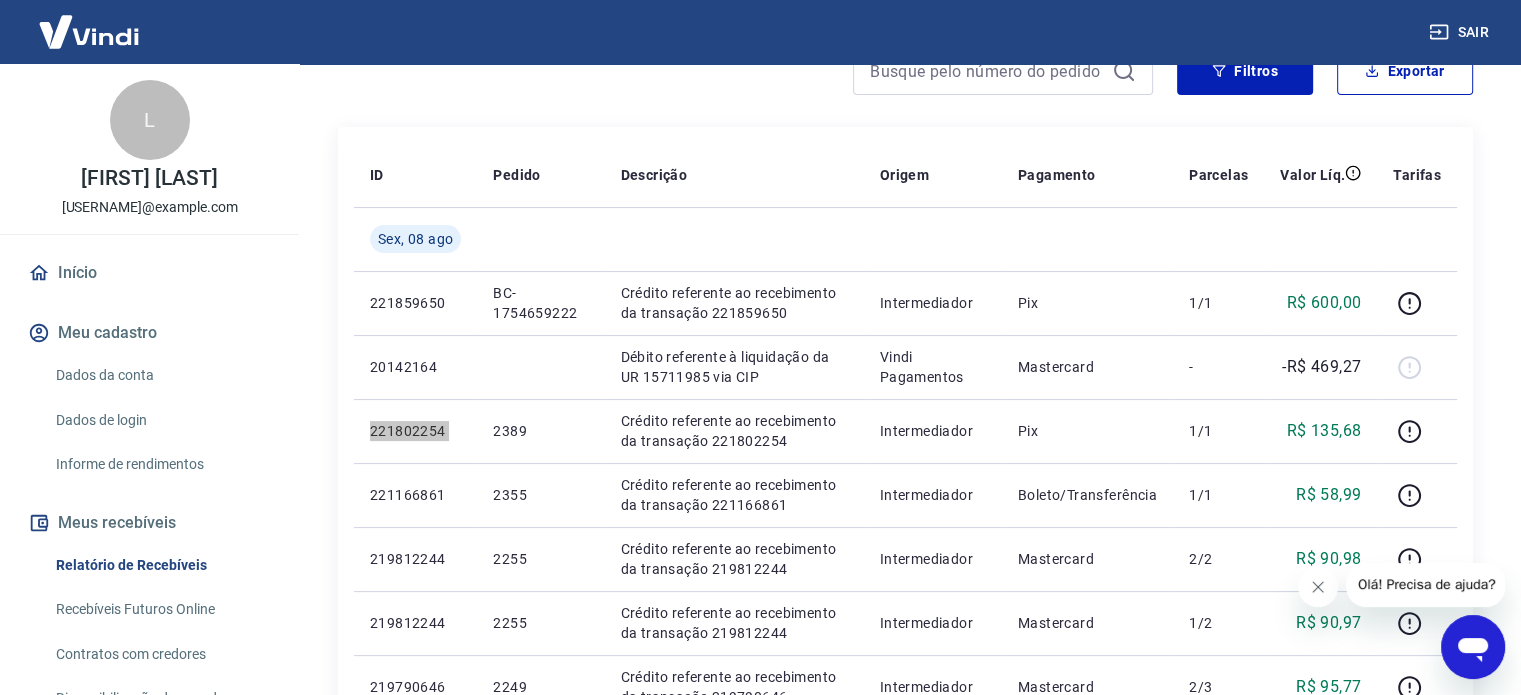 click 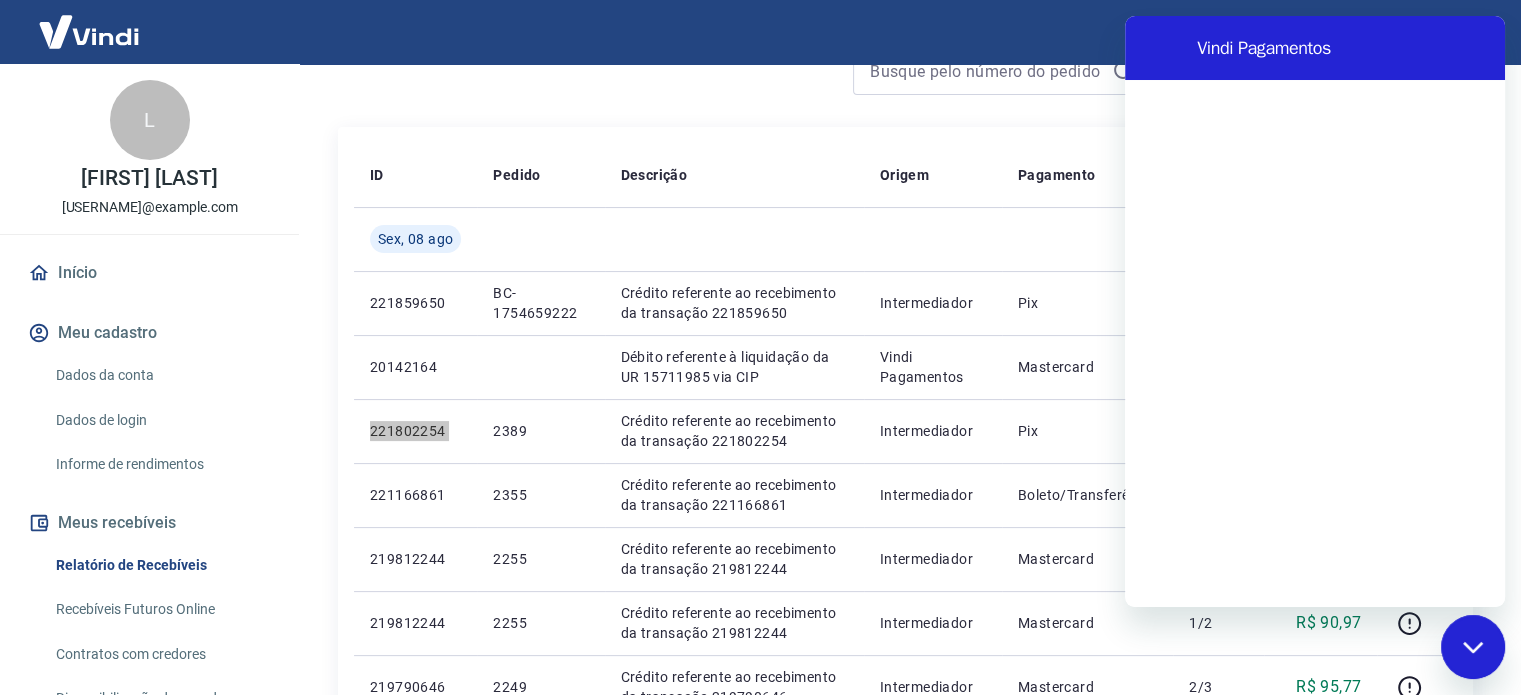 scroll, scrollTop: 0, scrollLeft: 0, axis: both 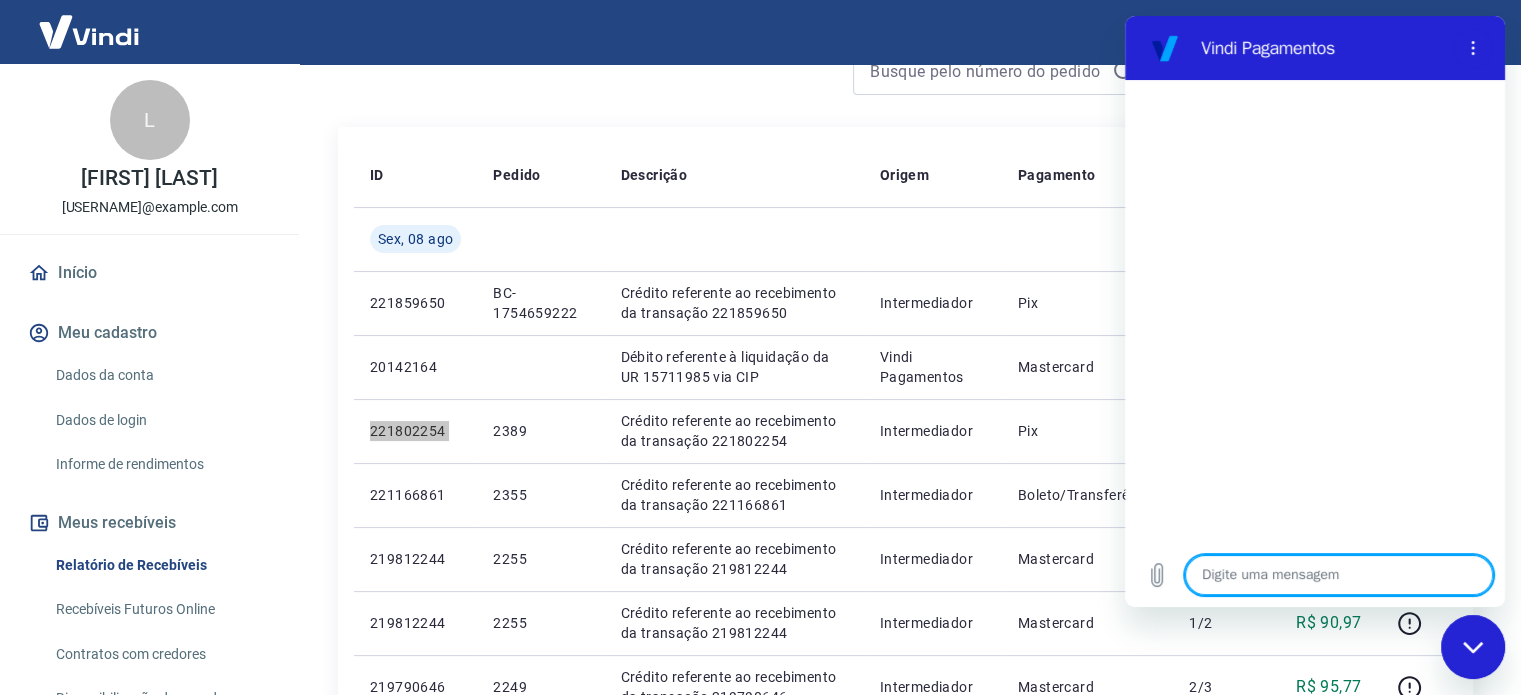 click at bounding box center [1339, 575] 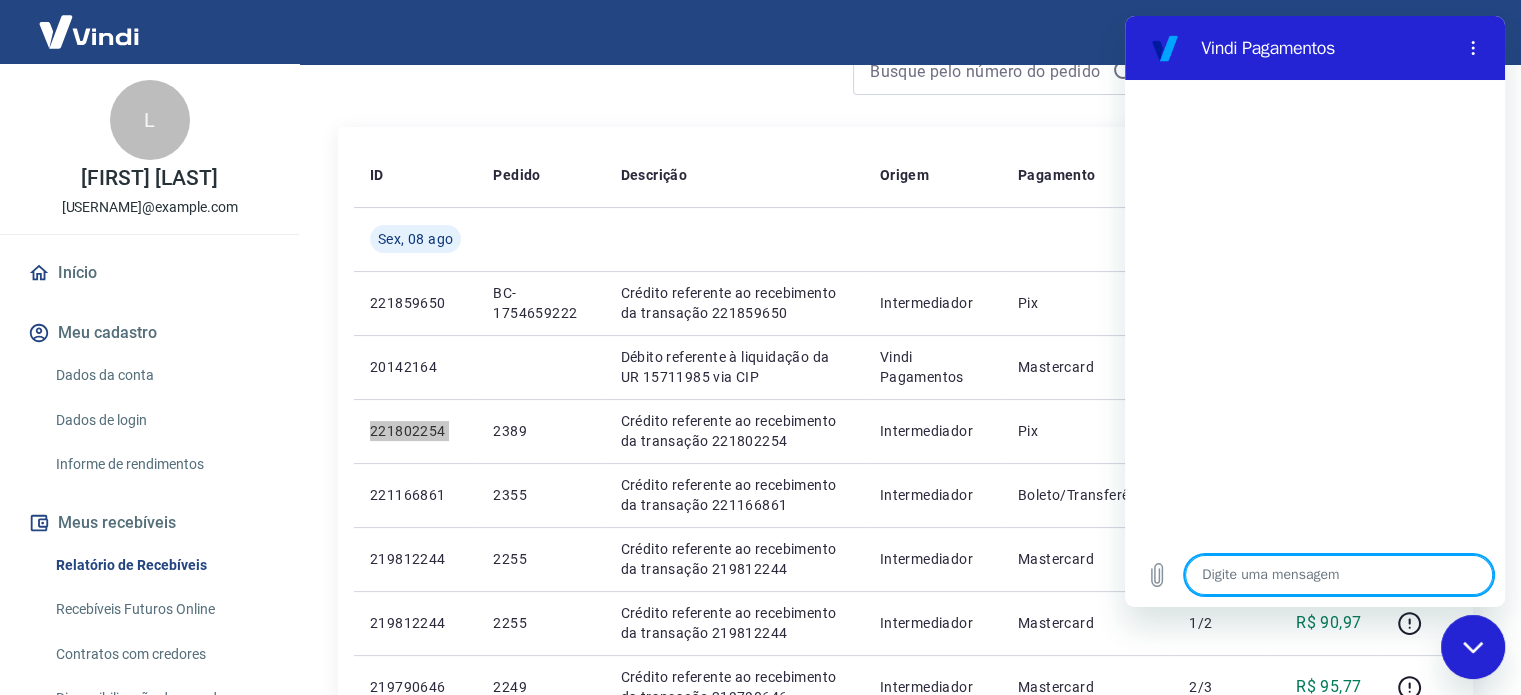 type on "D" 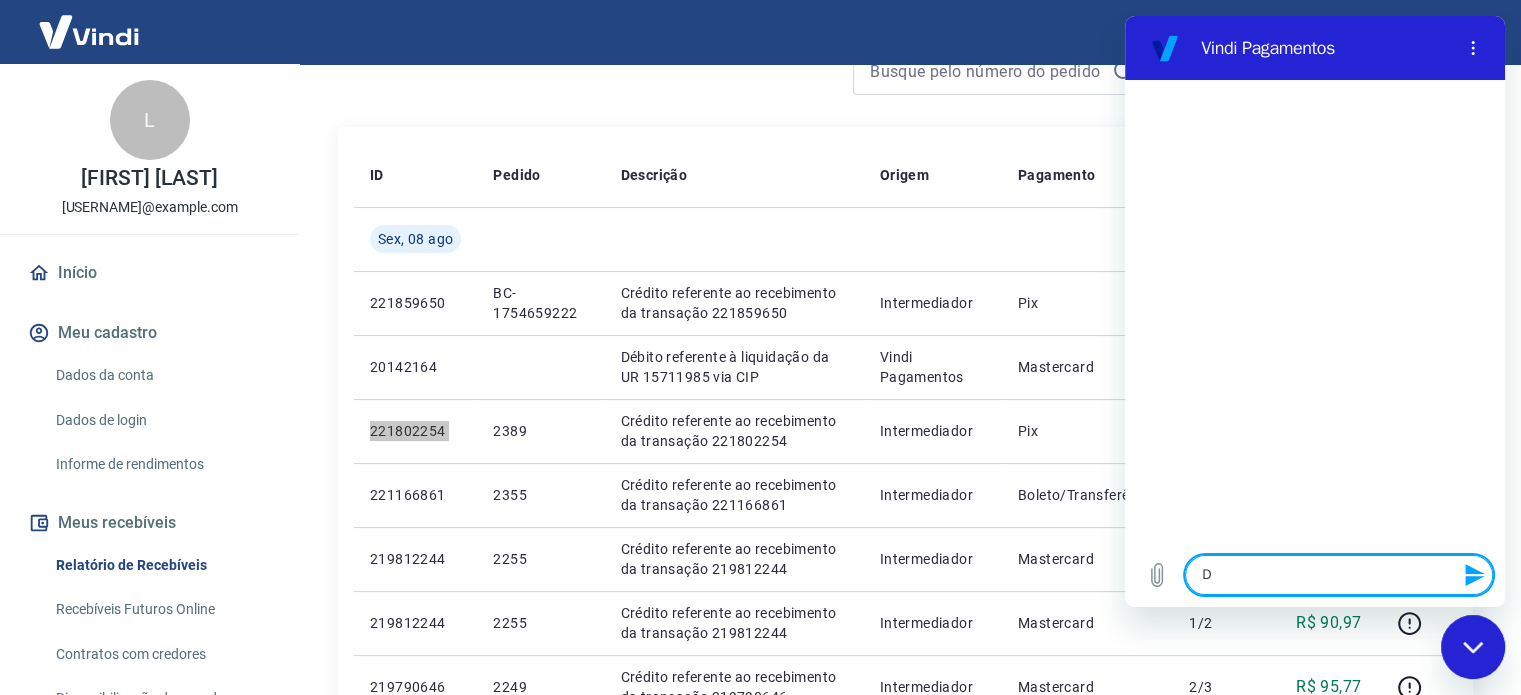 type on "Dé" 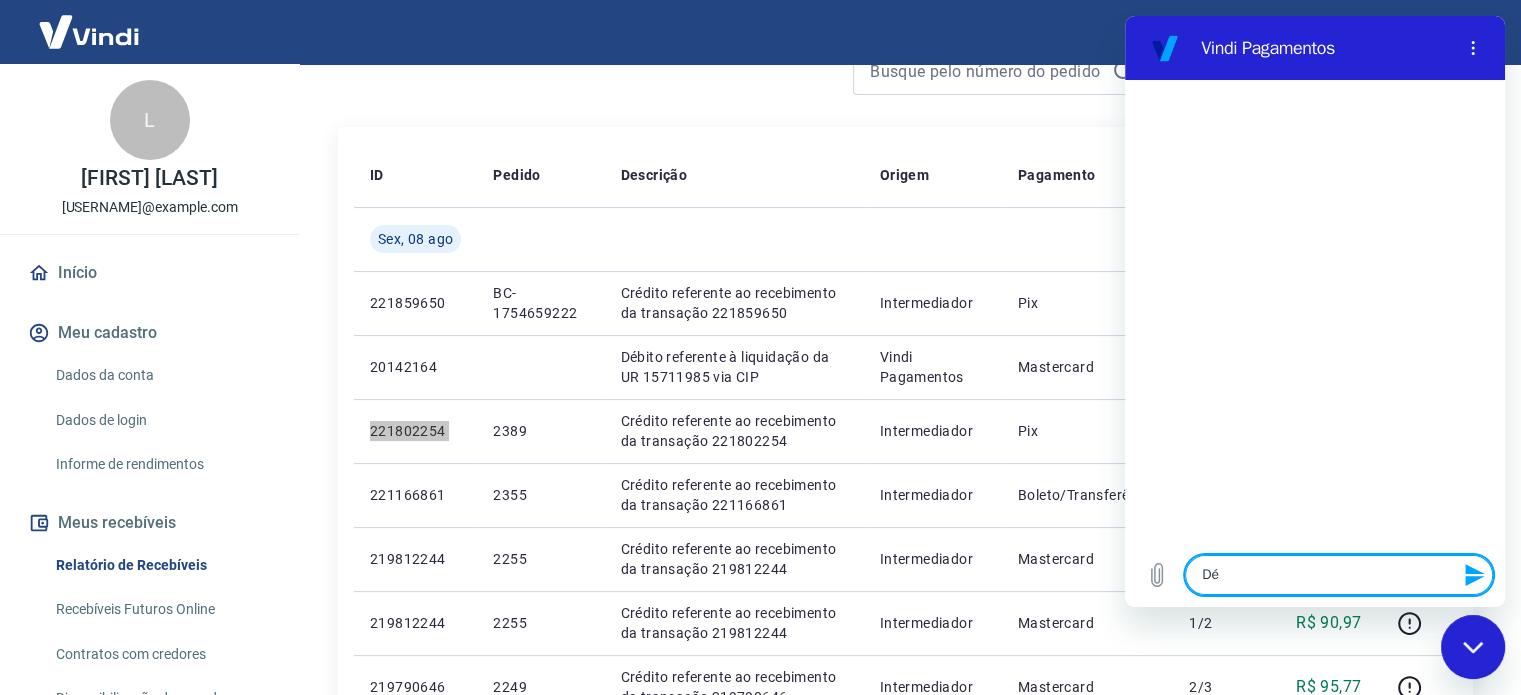 type on "Déb" 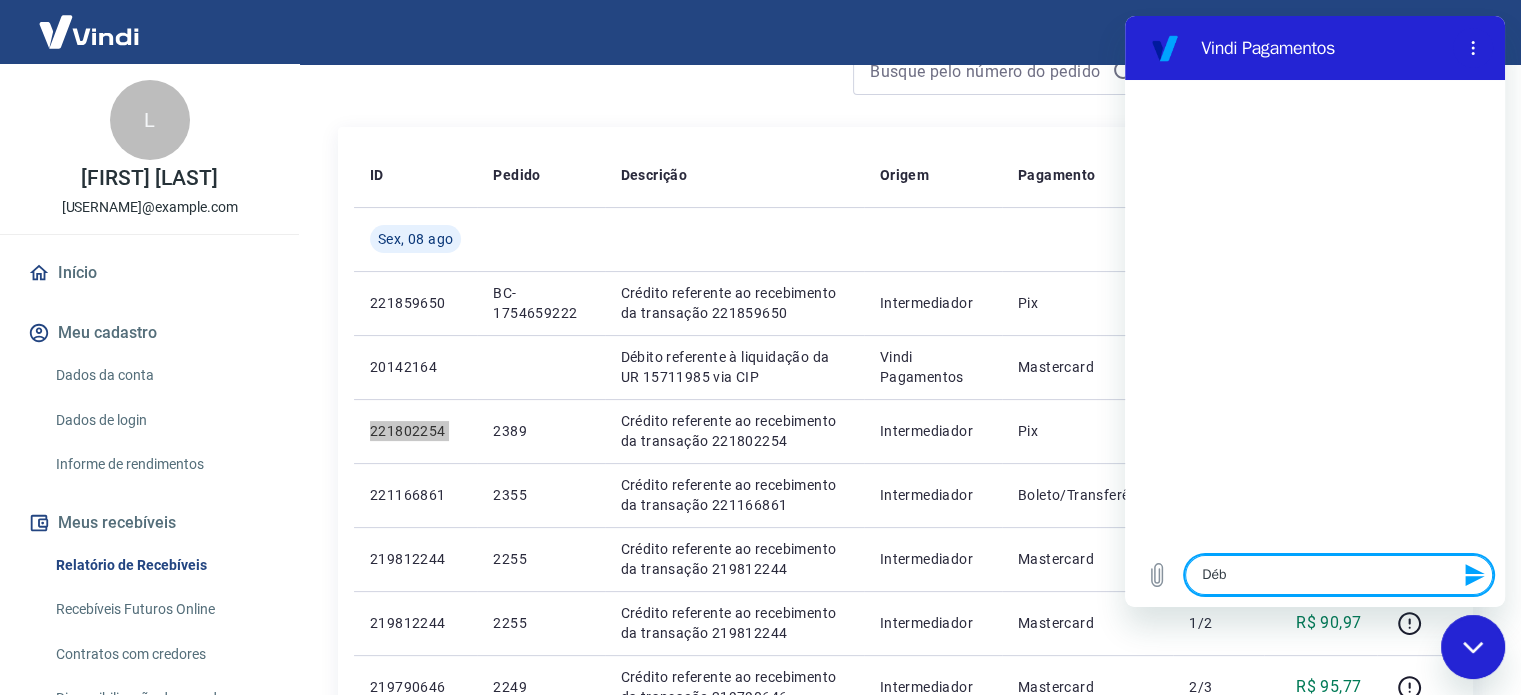 type on "Débi" 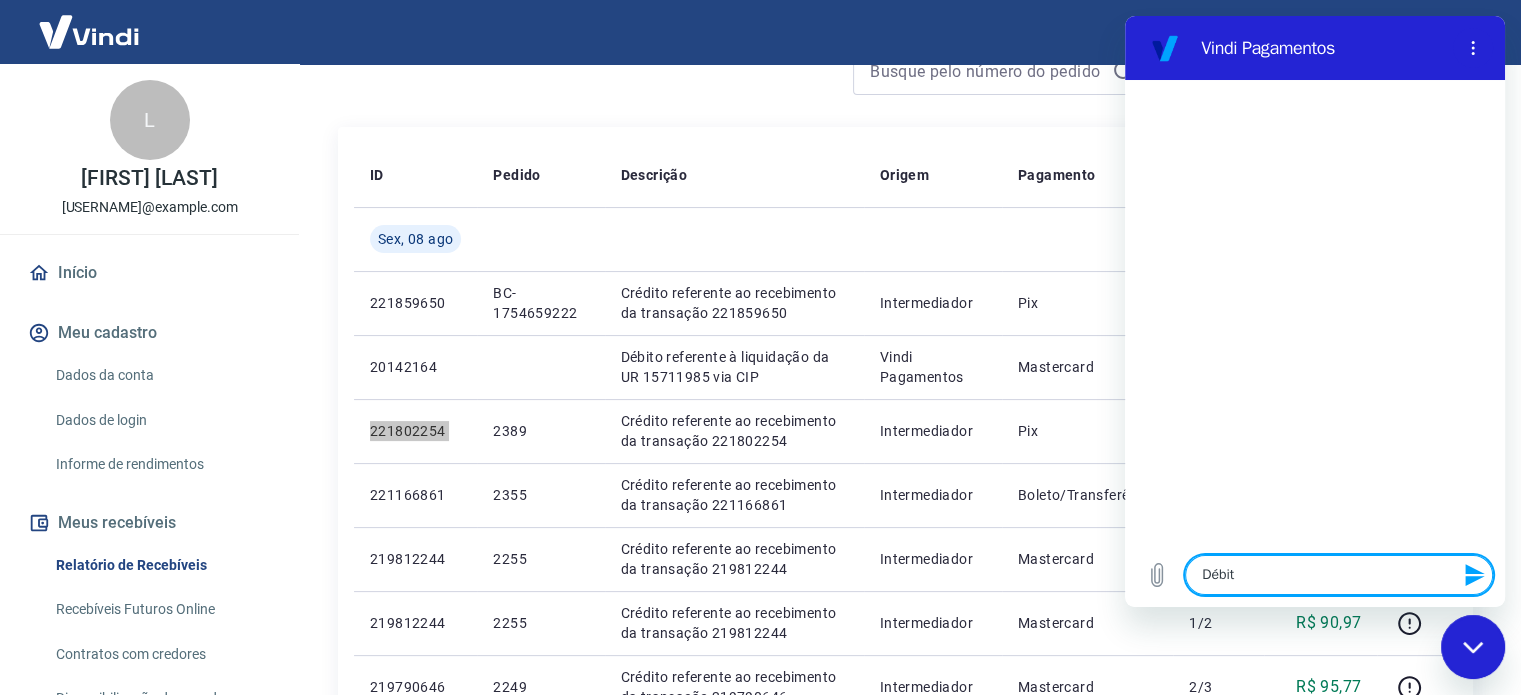 type on "Débitr" 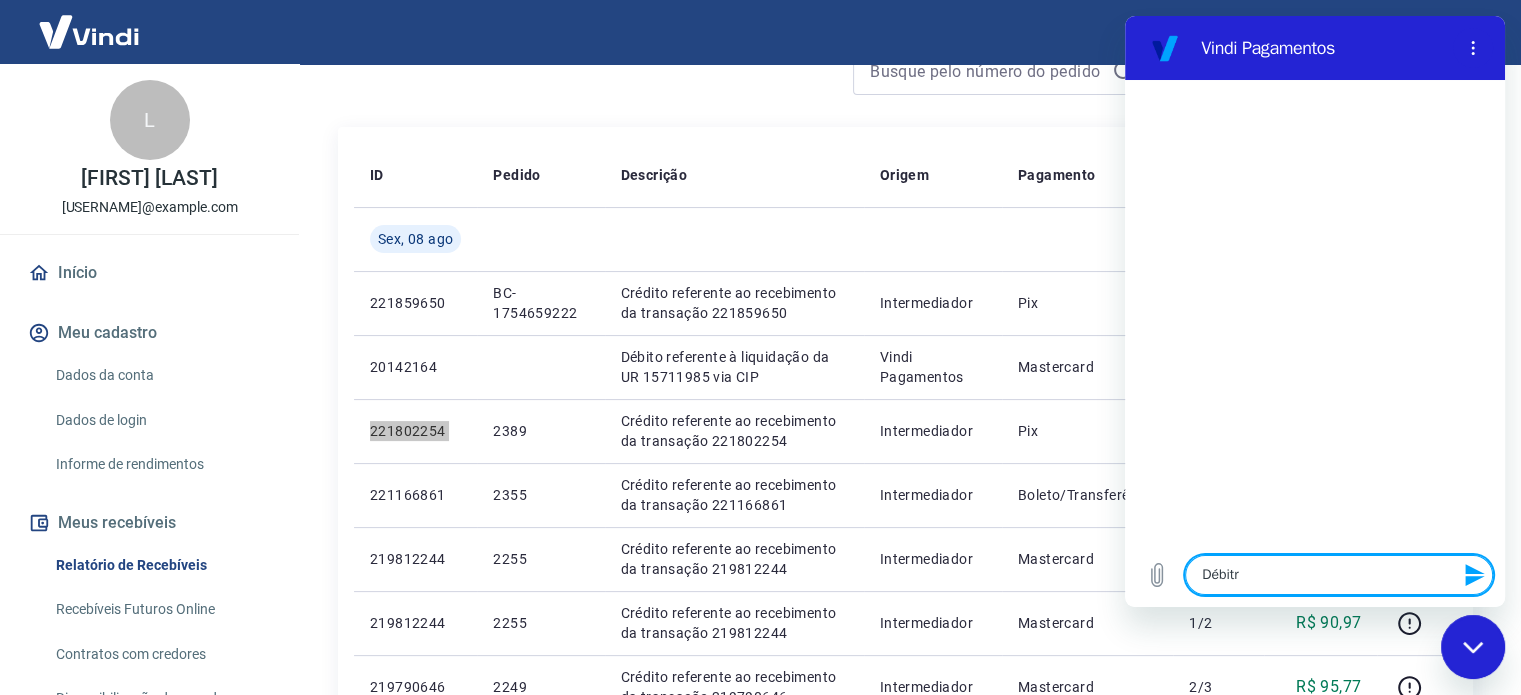 type on "Débitro" 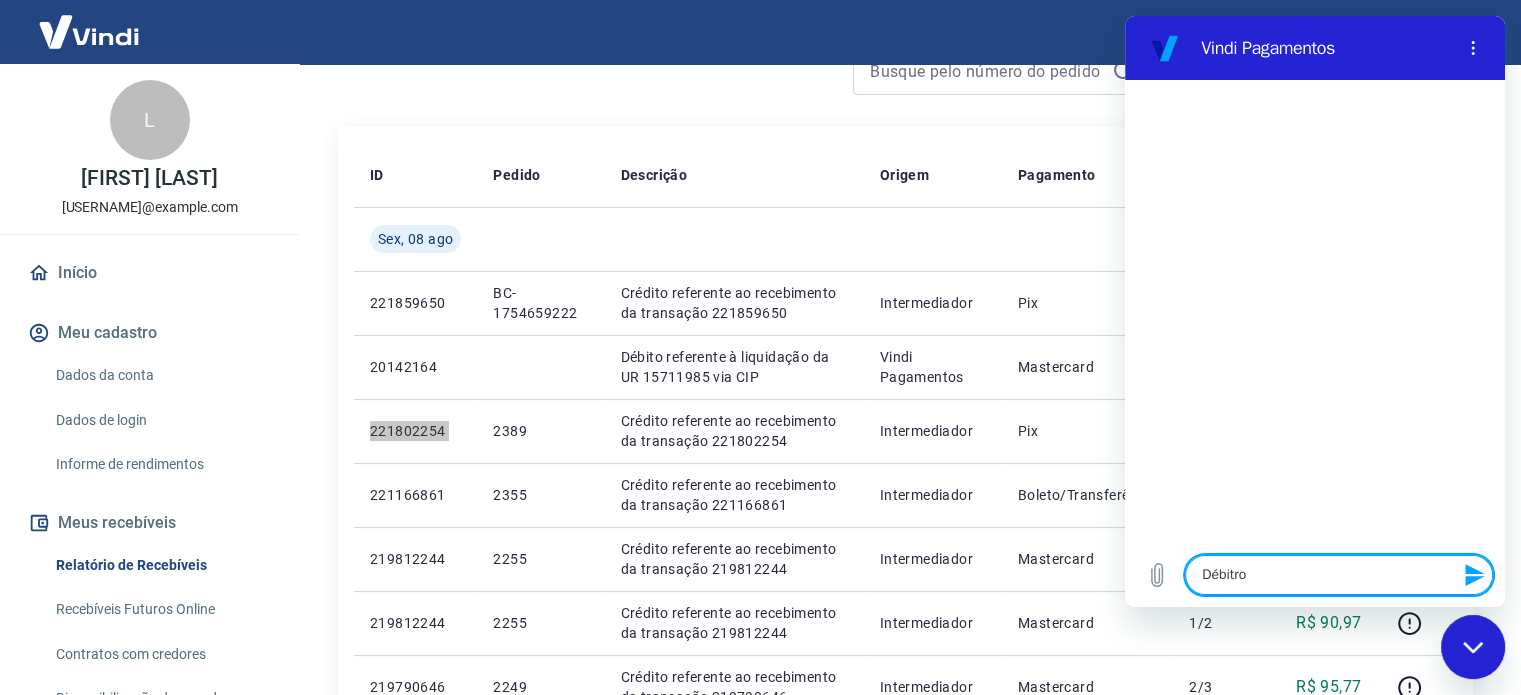 type 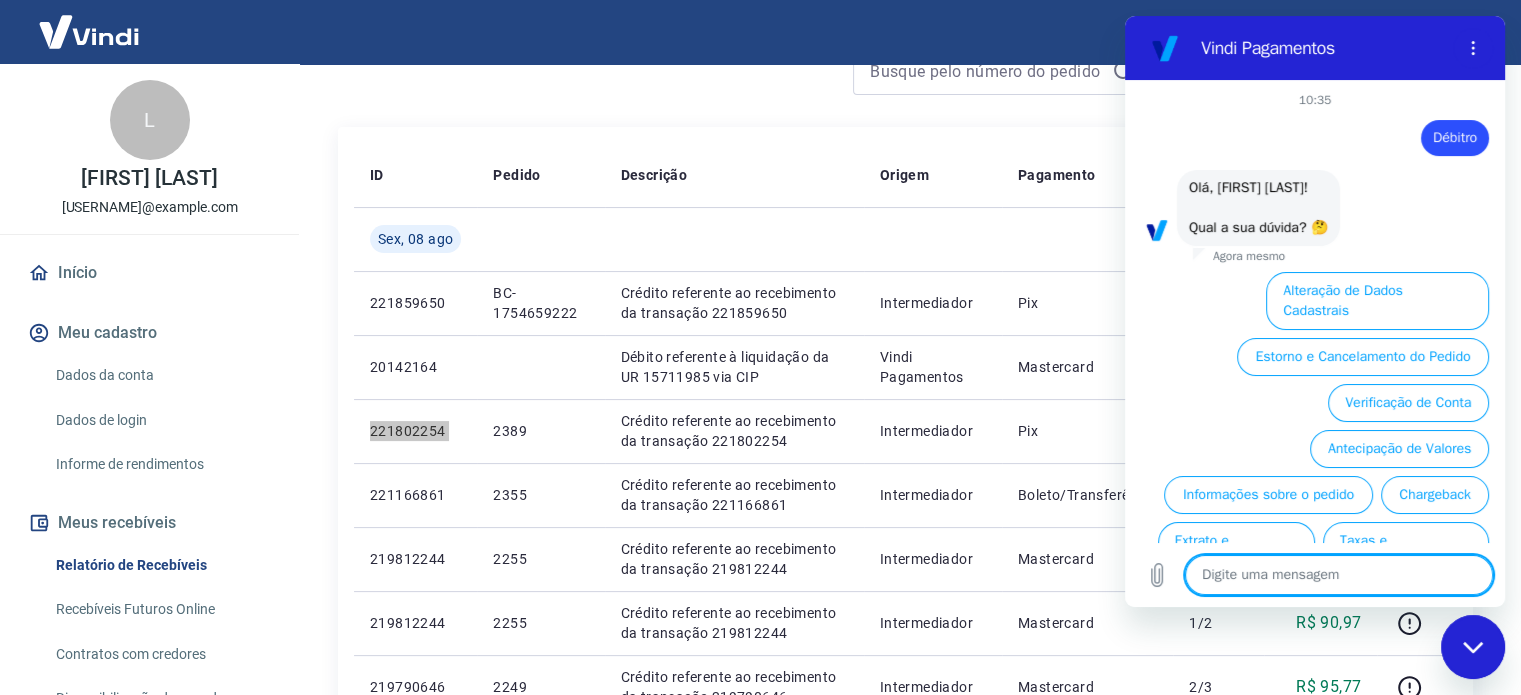 scroll, scrollTop: 90, scrollLeft: 0, axis: vertical 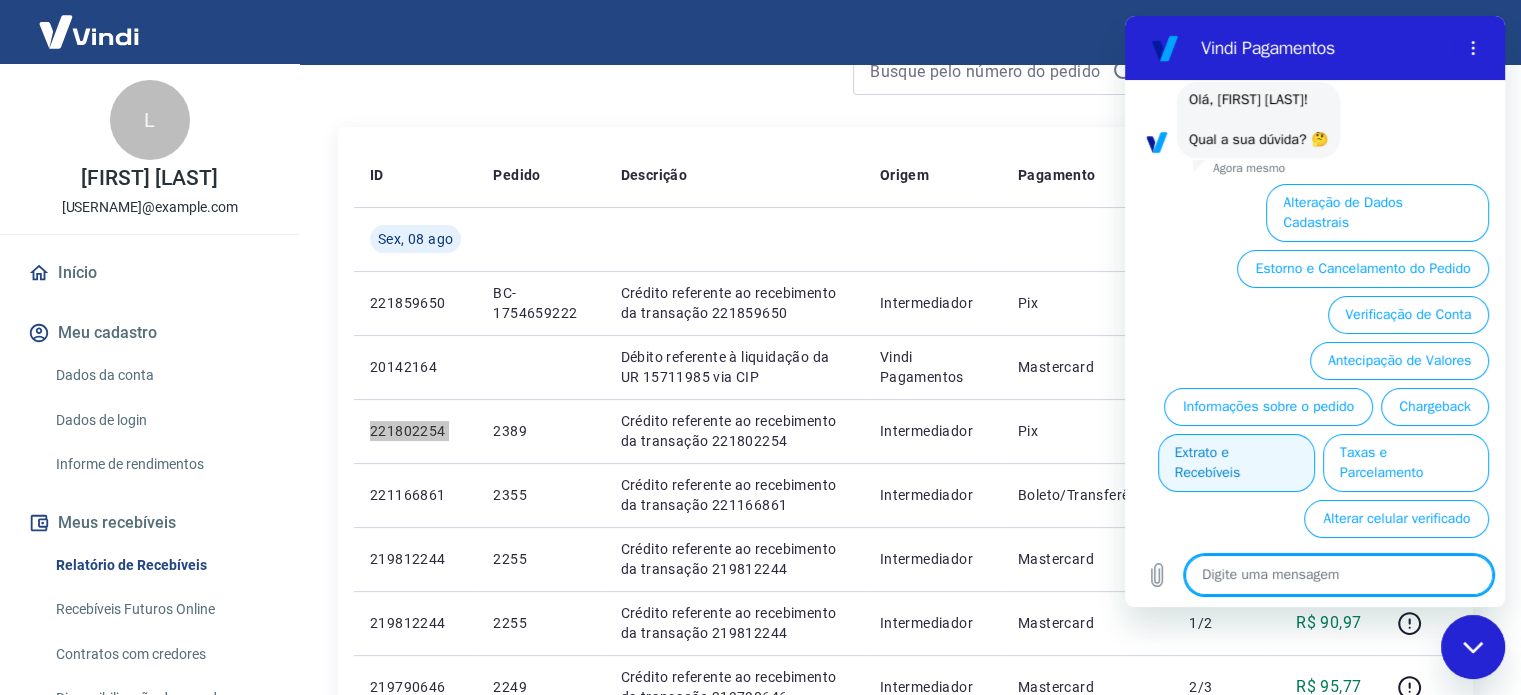 click on "Extrato e Recebíveis" at bounding box center [1236, 463] 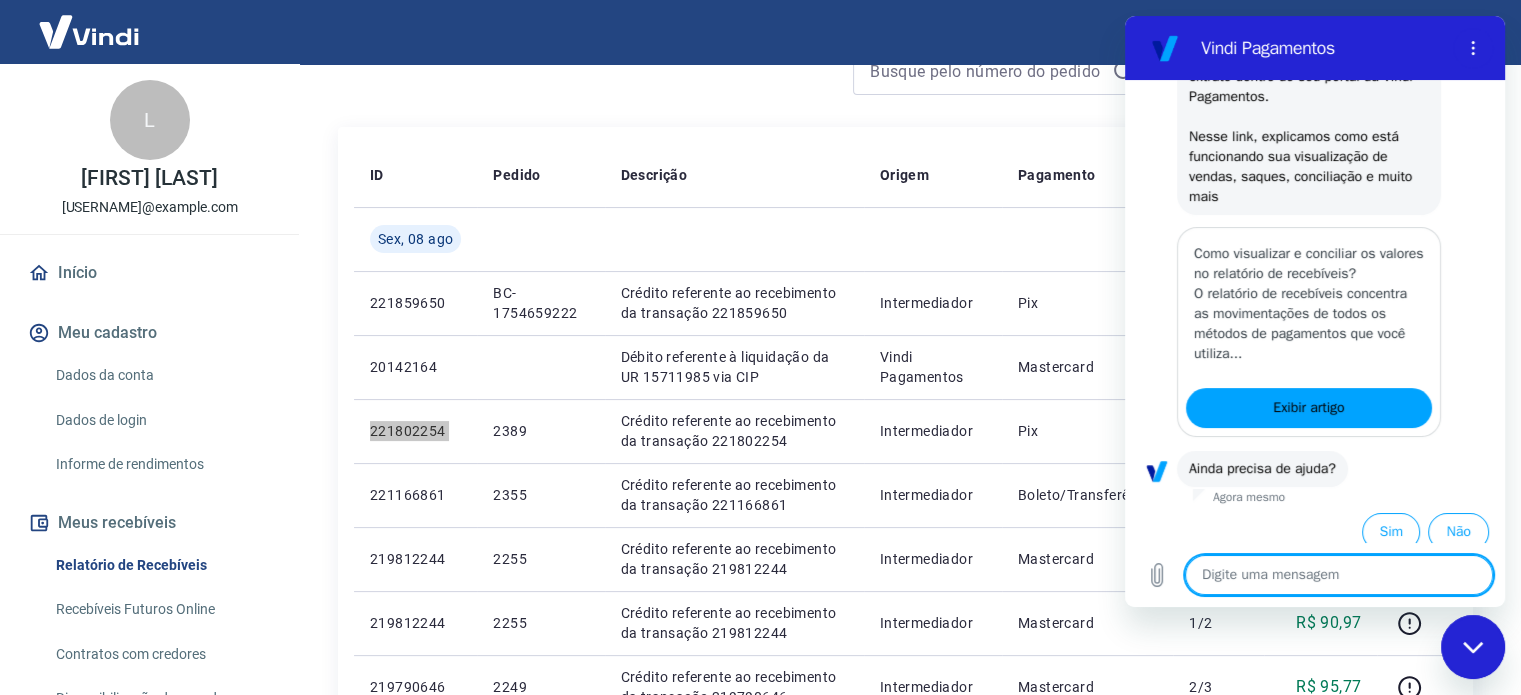 scroll, scrollTop: 316, scrollLeft: 0, axis: vertical 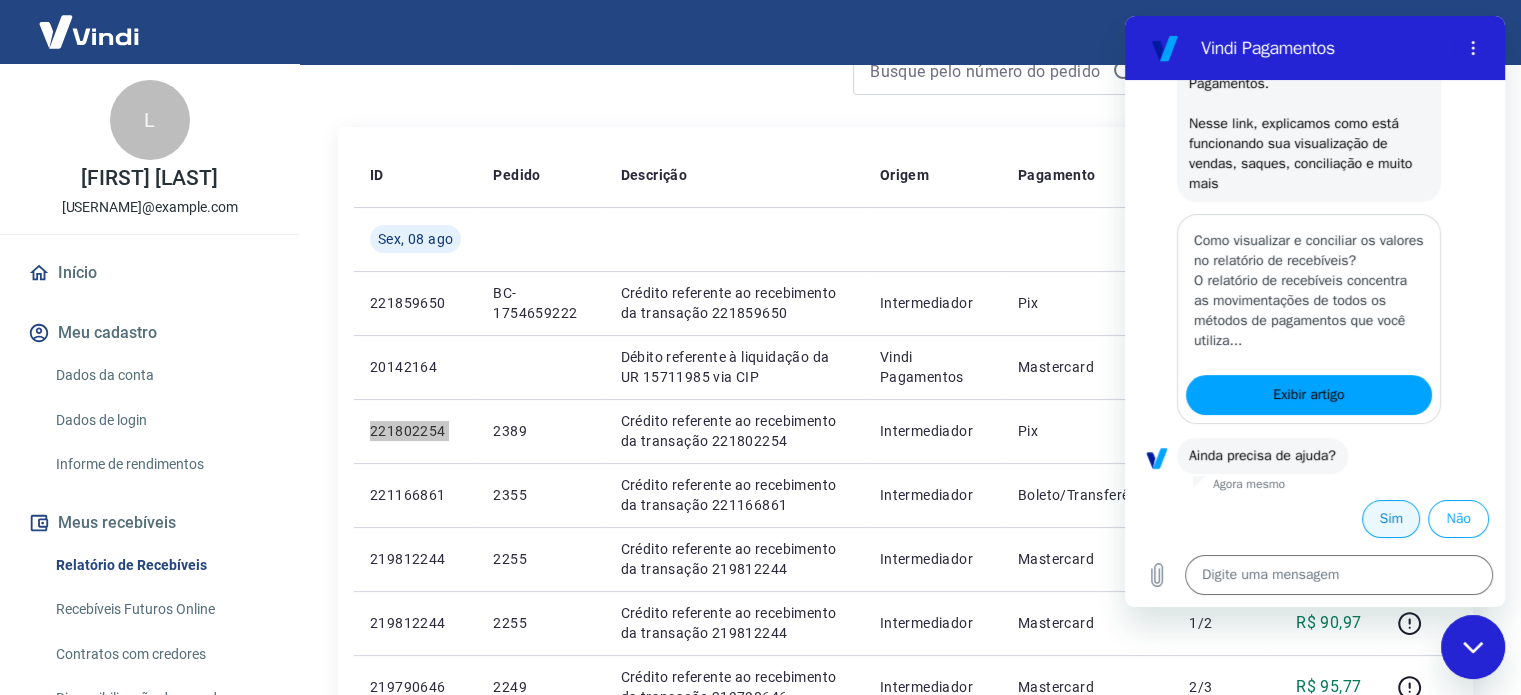 click on "Sim" at bounding box center (1391, 519) 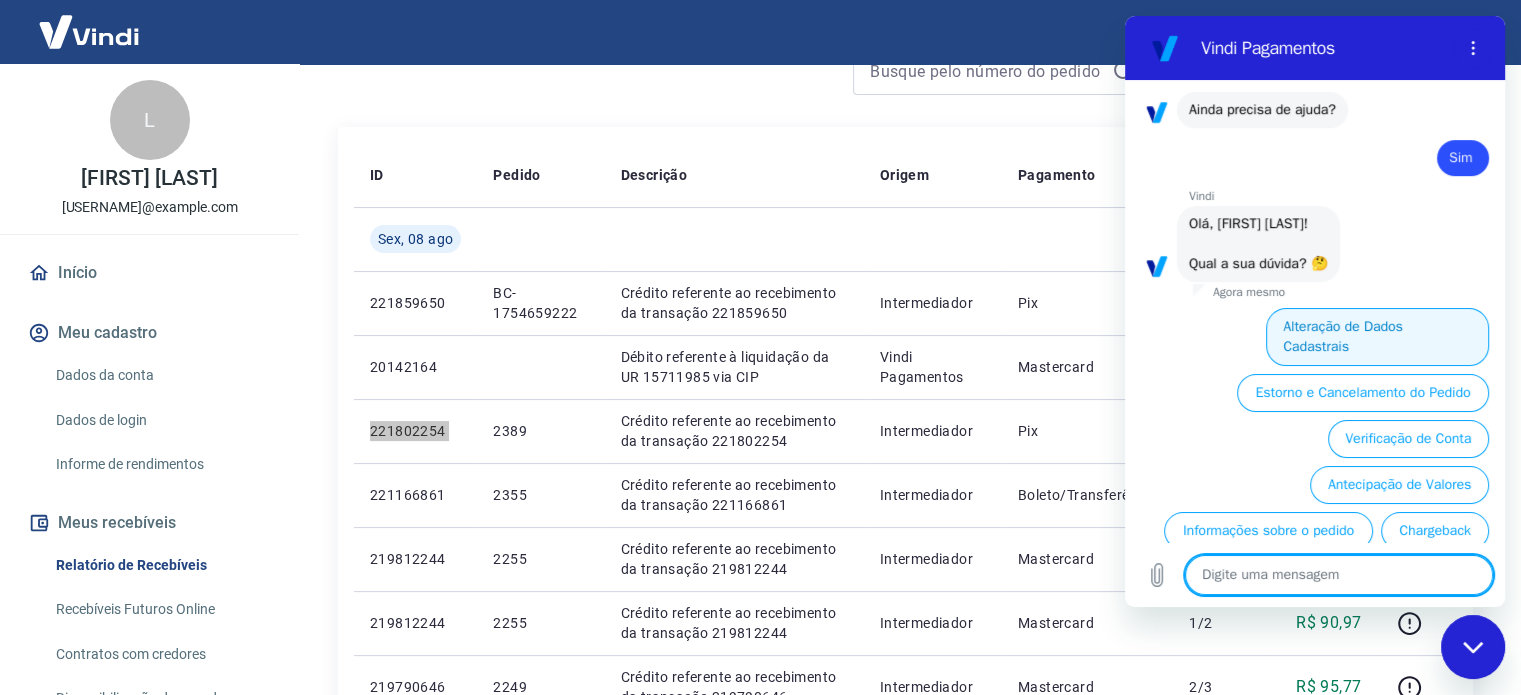 scroll, scrollTop: 790, scrollLeft: 0, axis: vertical 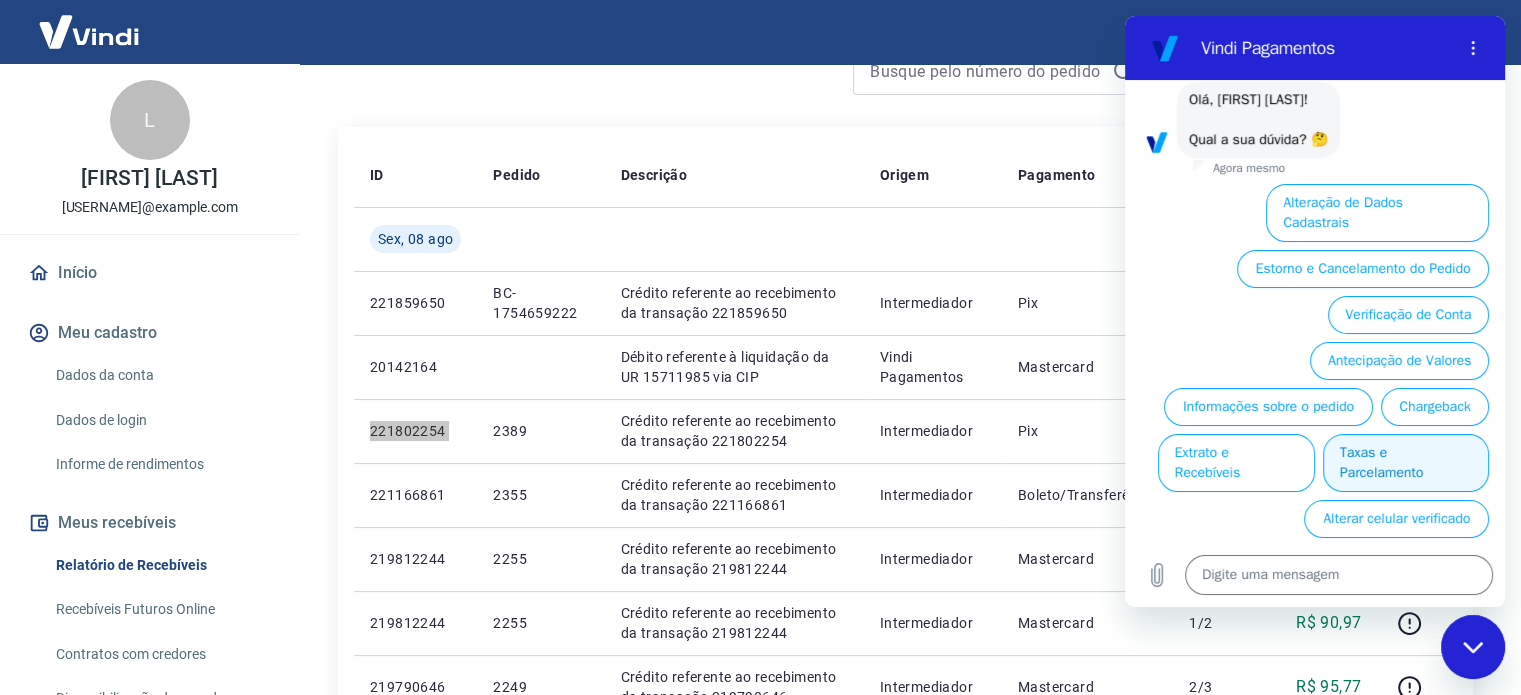 click on "Taxas e Parcelamento" at bounding box center (1406, 463) 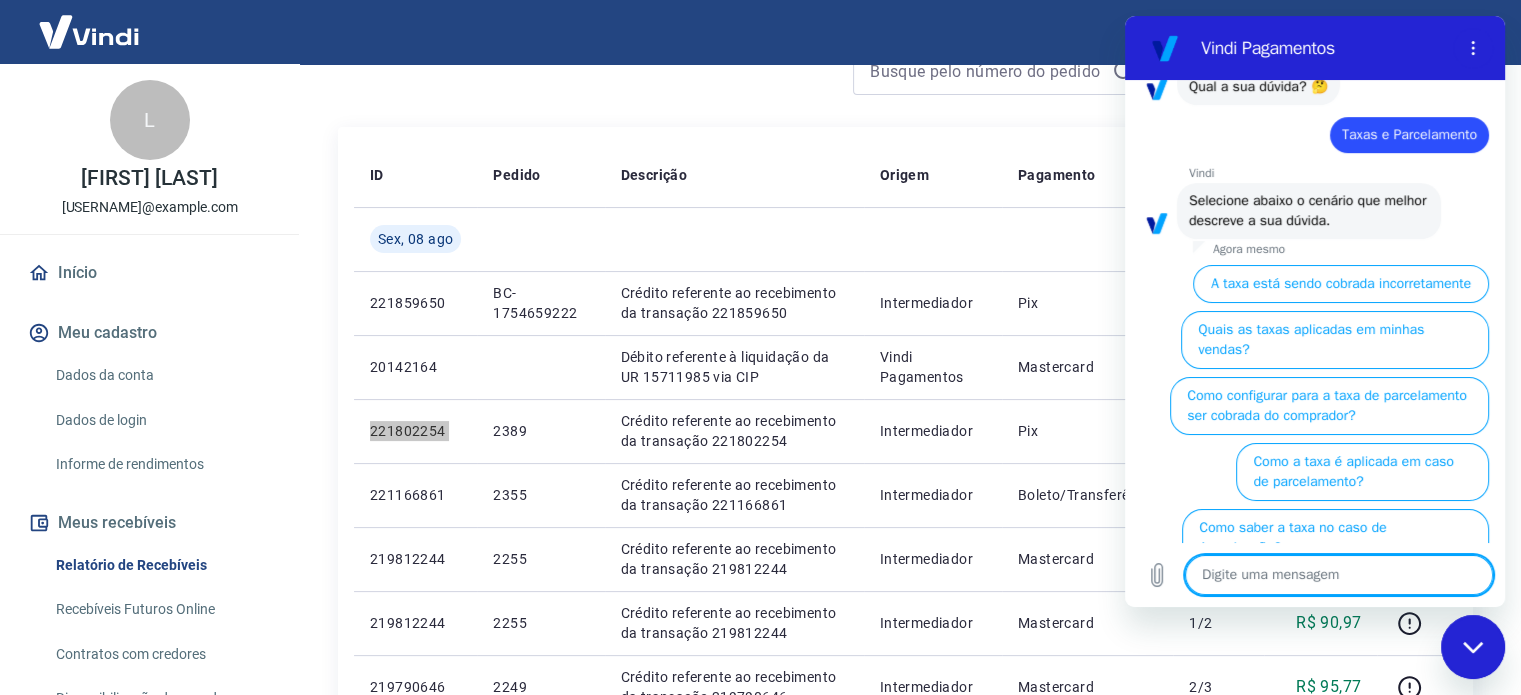 scroll, scrollTop: 827, scrollLeft: 0, axis: vertical 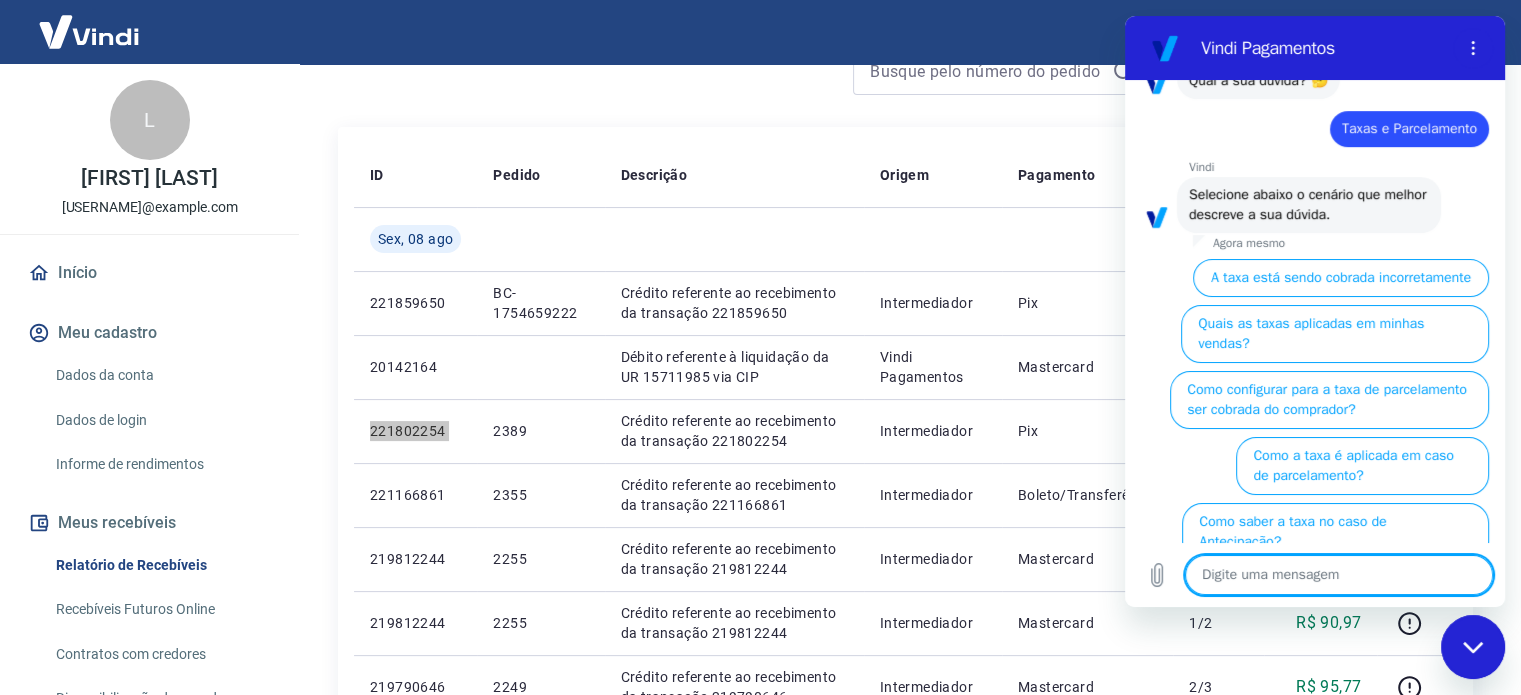 click on "Agora mesmo" at bounding box center [1349, 243] 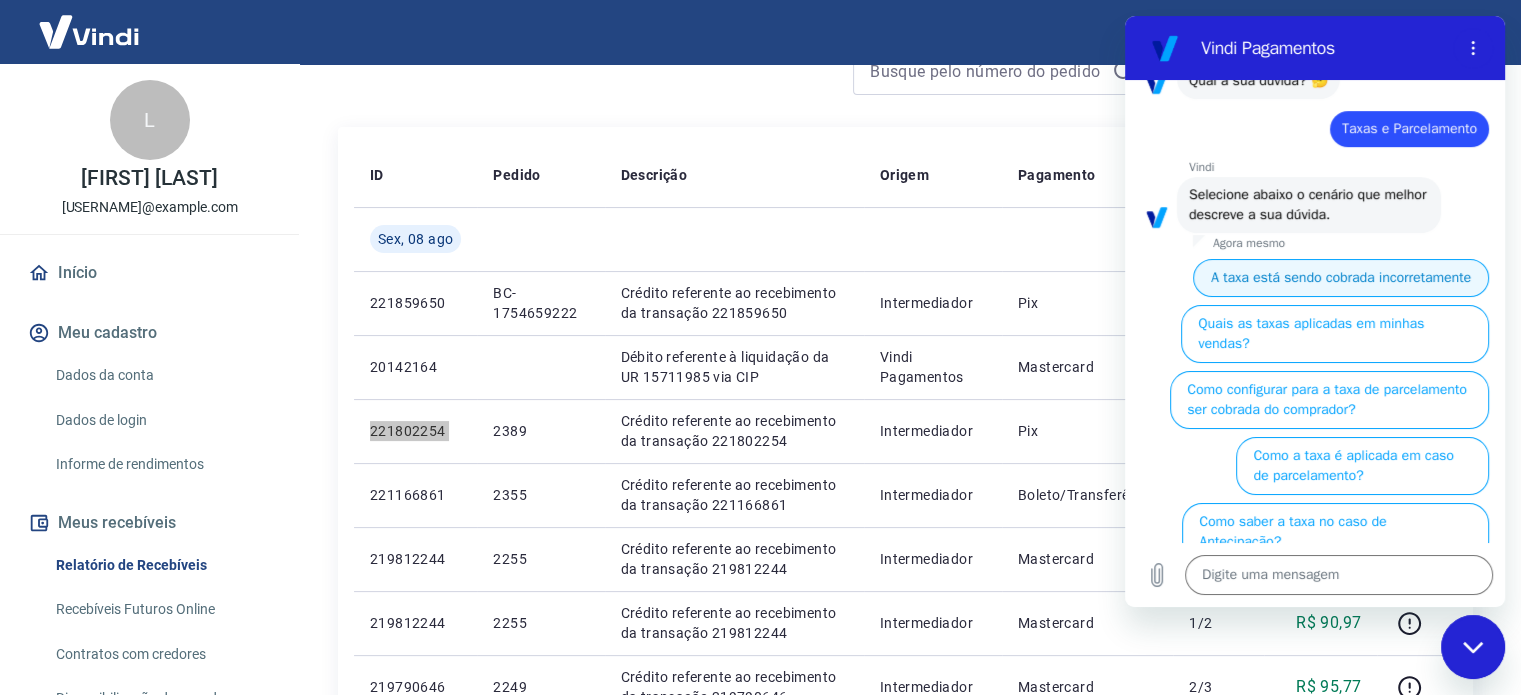 click on "A taxa está sendo cobrada incorretamente" at bounding box center [1341, 278] 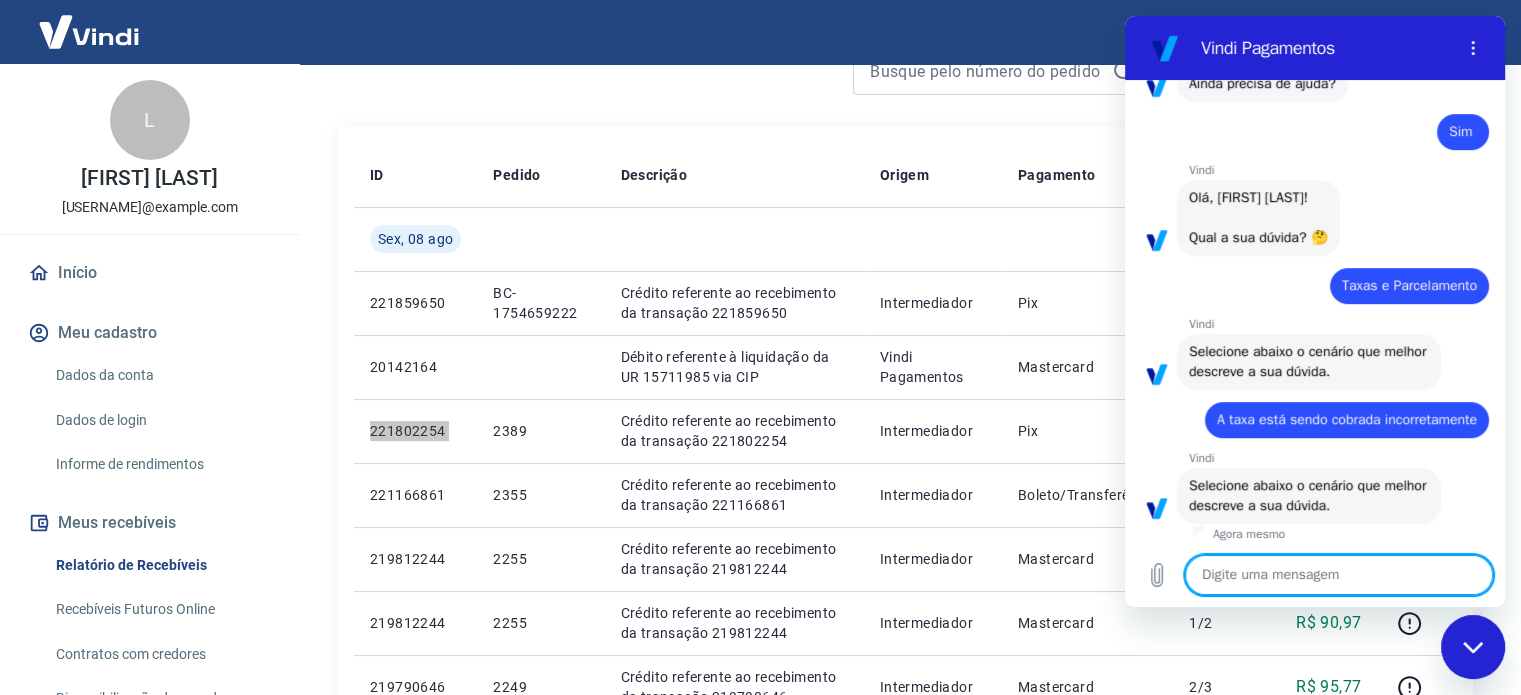 scroll, scrollTop: 804, scrollLeft: 0, axis: vertical 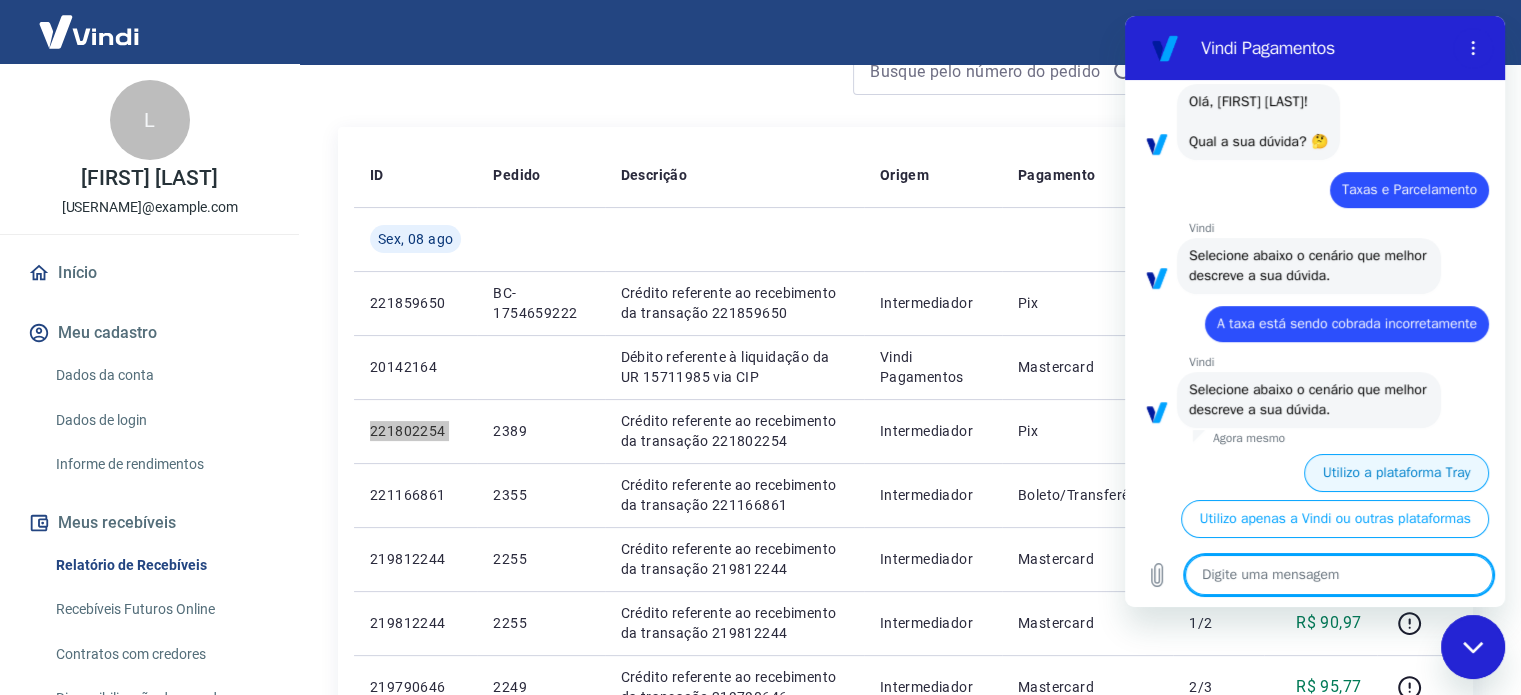 click on "Utilizo a plataforma Tray" at bounding box center (1396, 473) 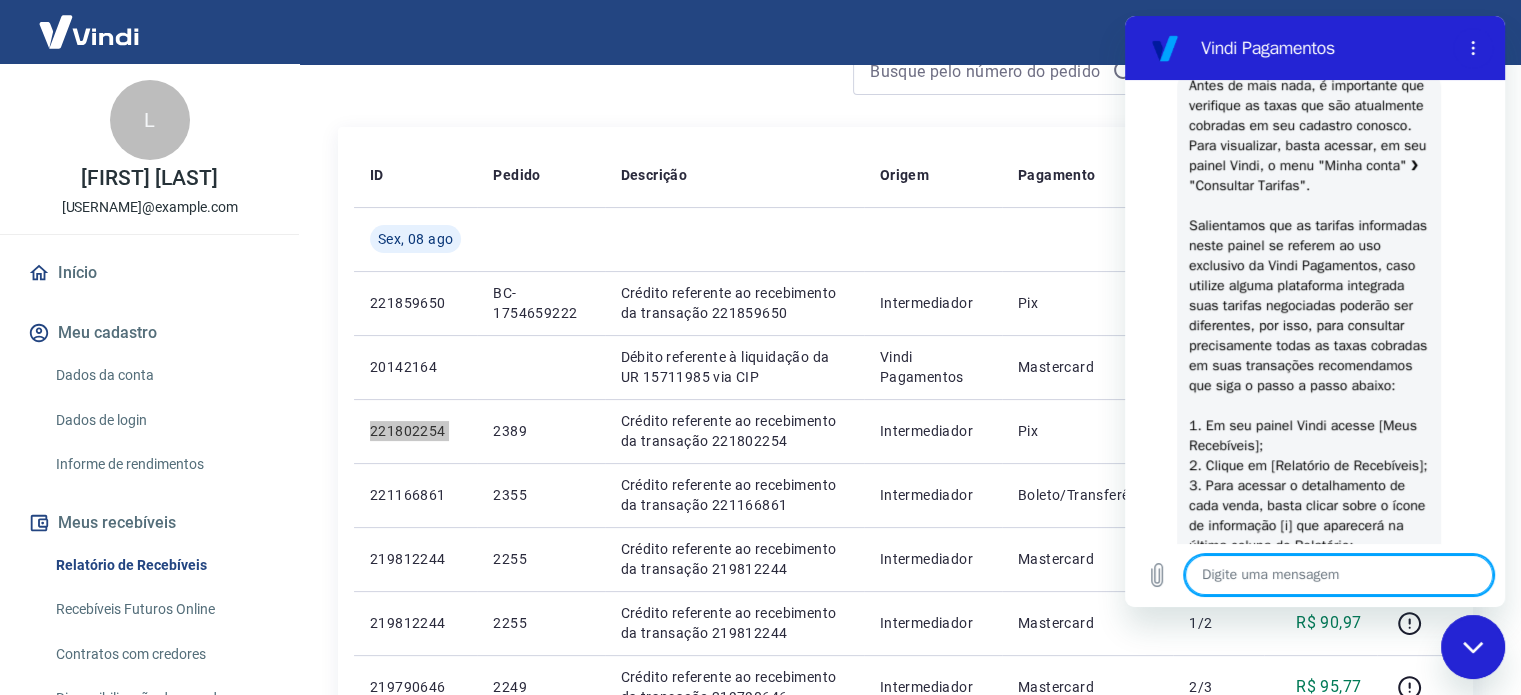 scroll, scrollTop: 1104, scrollLeft: 0, axis: vertical 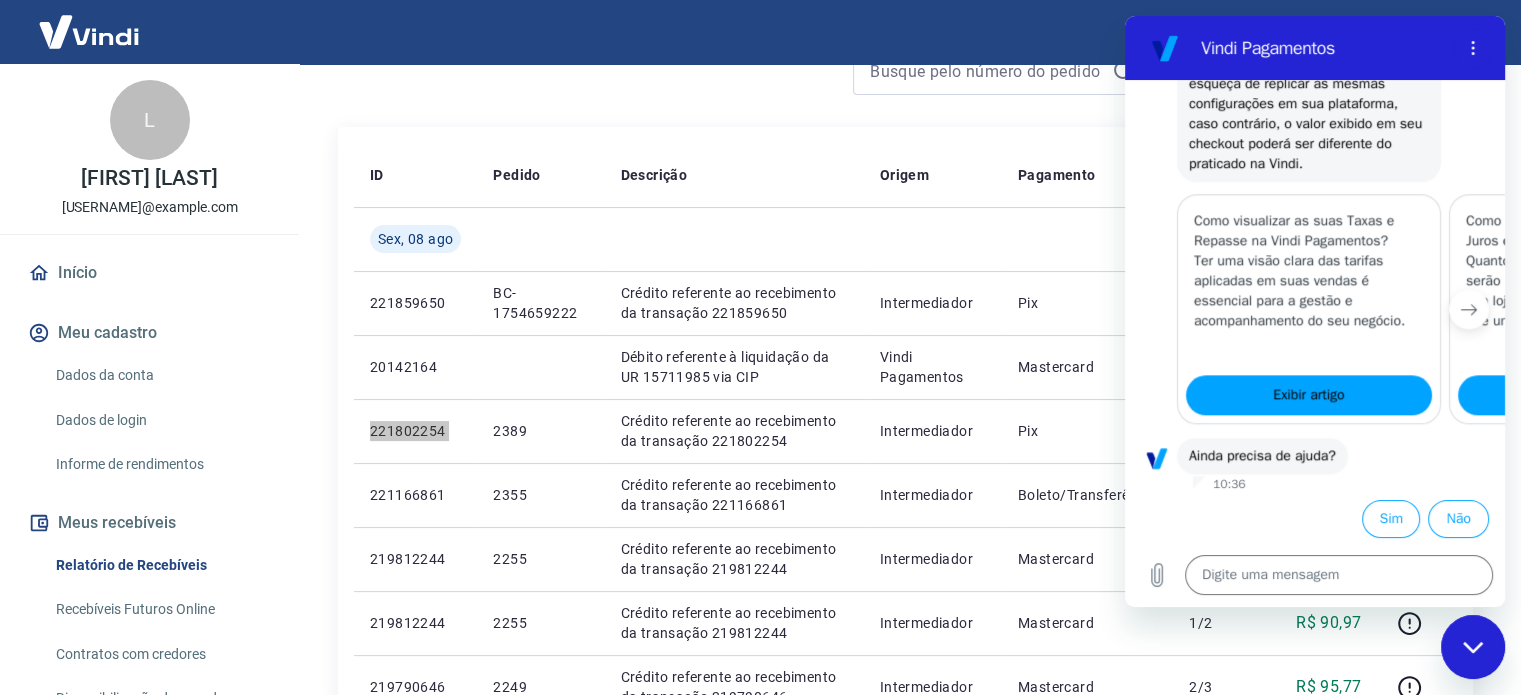 click 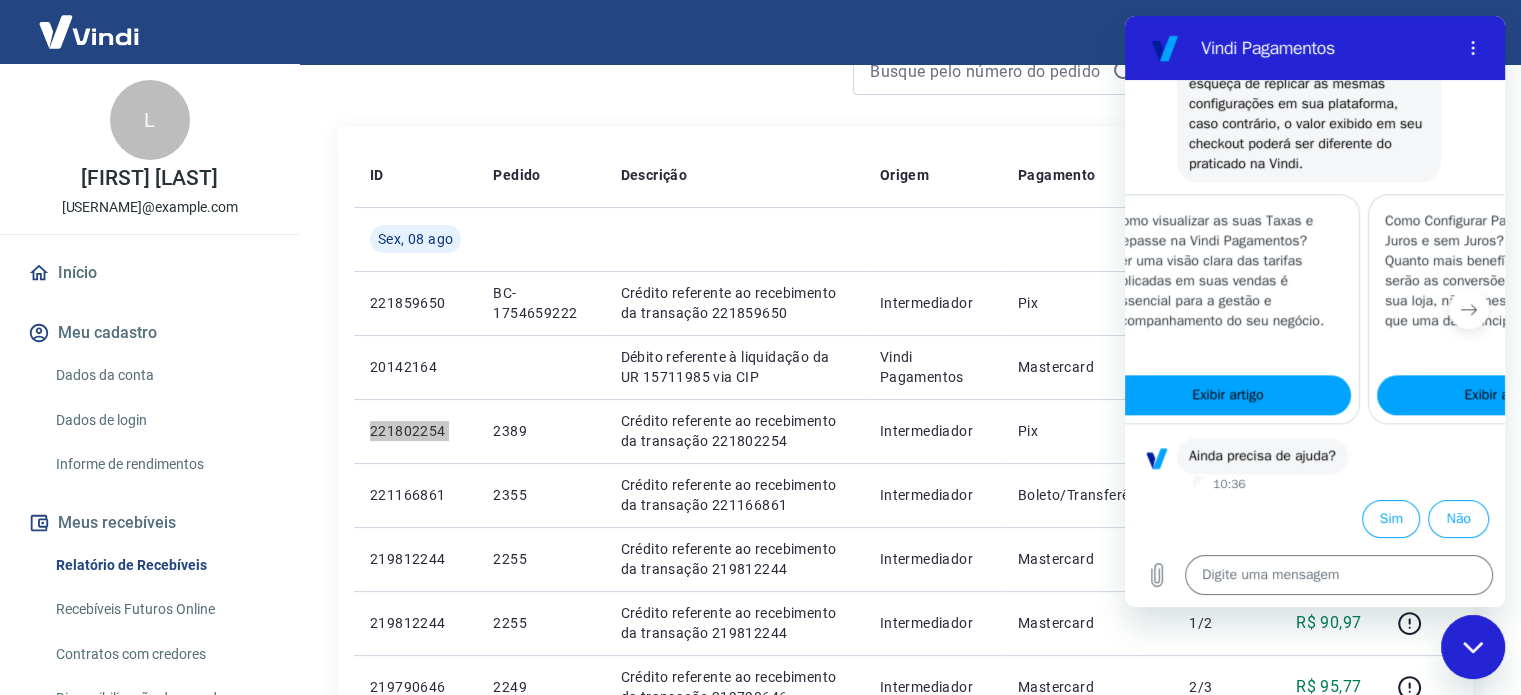 scroll, scrollTop: 0, scrollLeft: 256, axis: horizontal 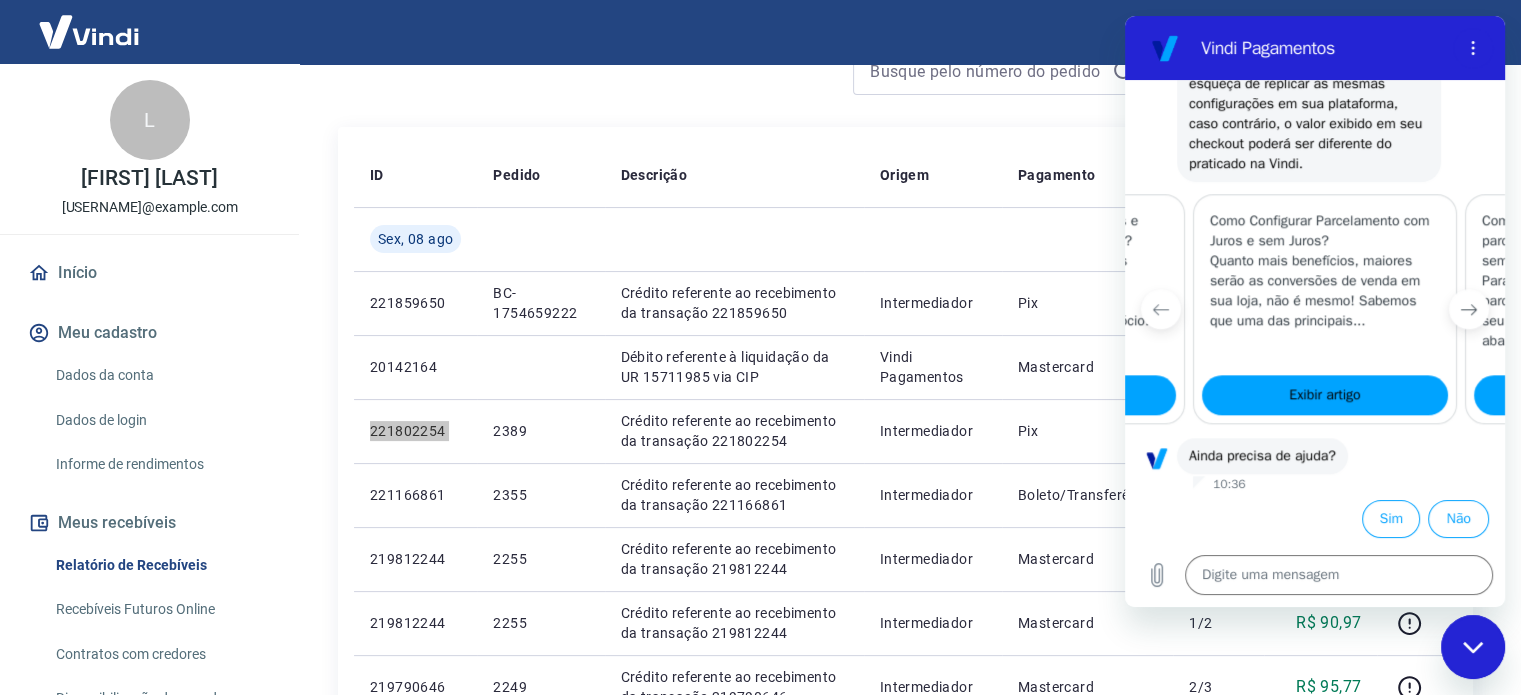 click 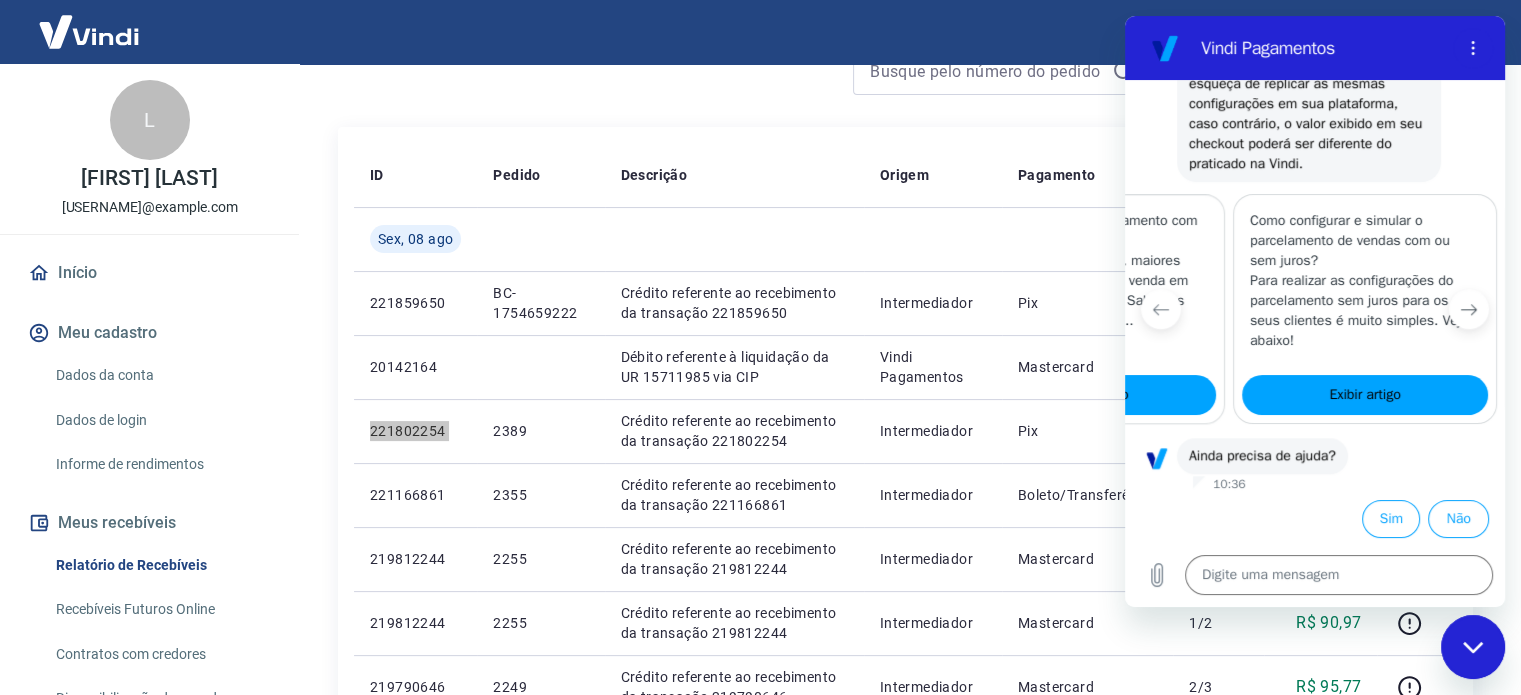 scroll, scrollTop: 0, scrollLeft: 513, axis: horizontal 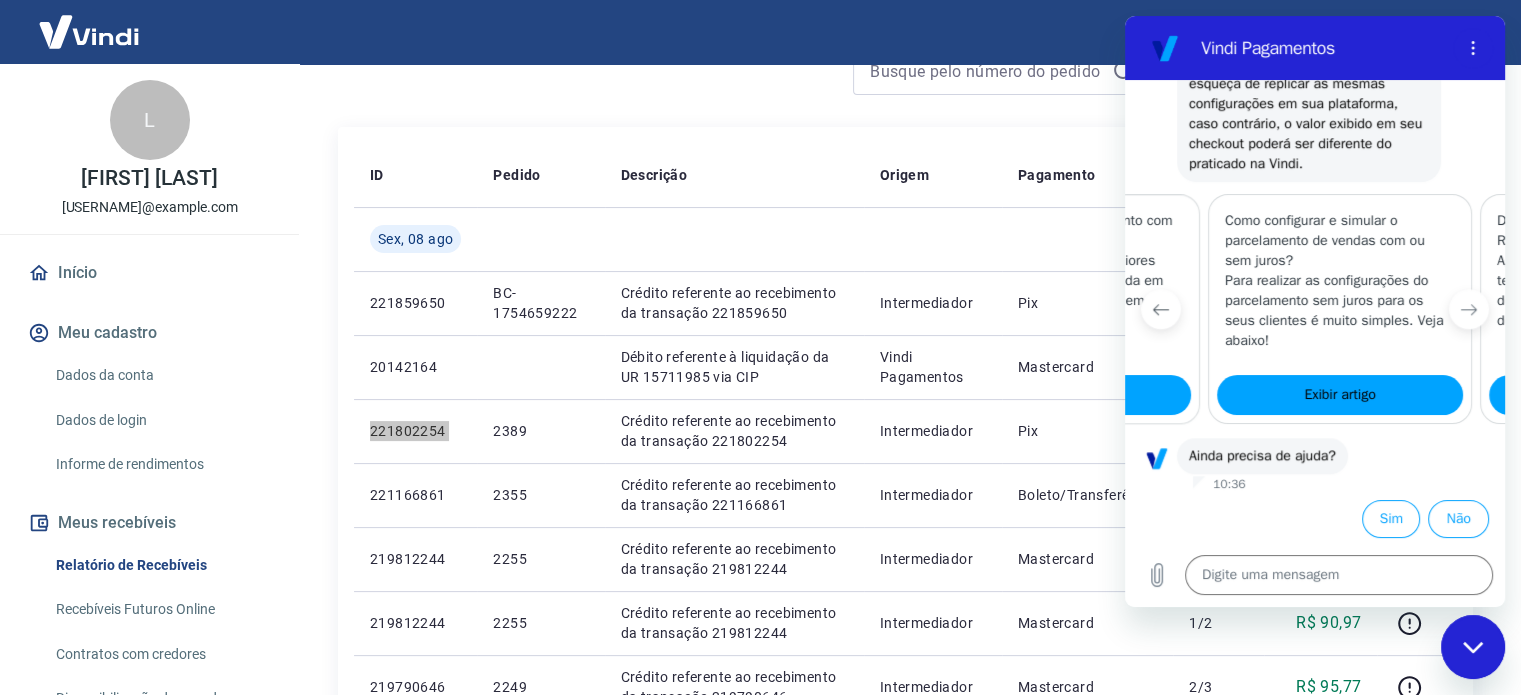 click 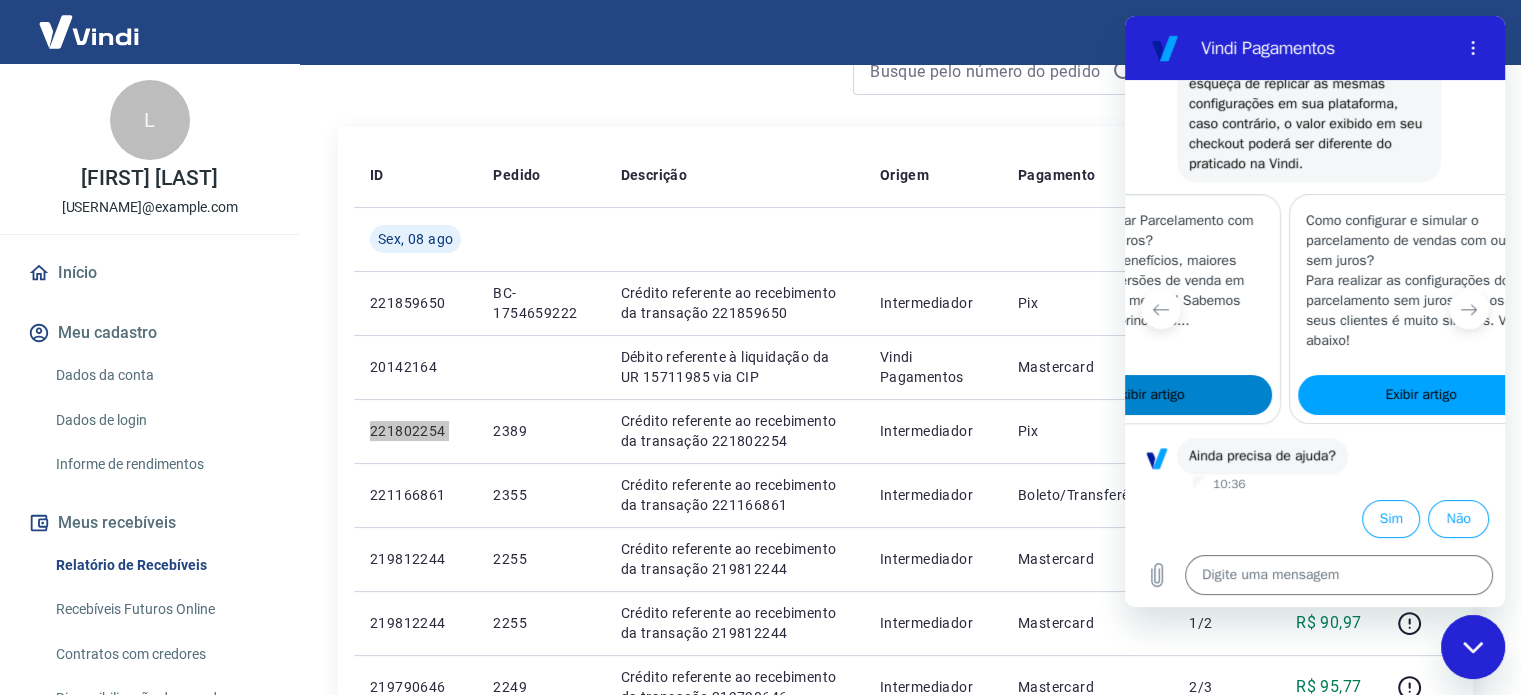 scroll, scrollTop: 0, scrollLeft: 256, axis: horizontal 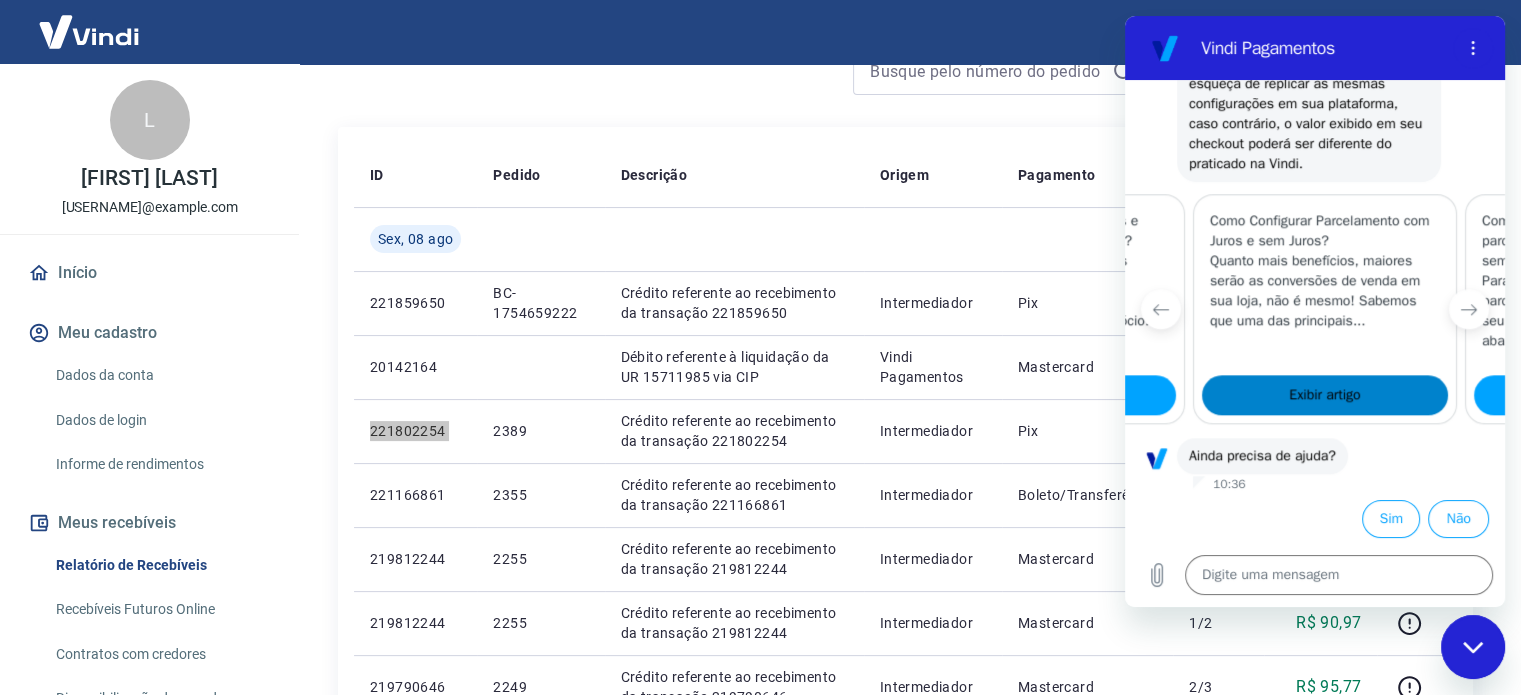 click on "Exibir artigo" at bounding box center [1324, 395] 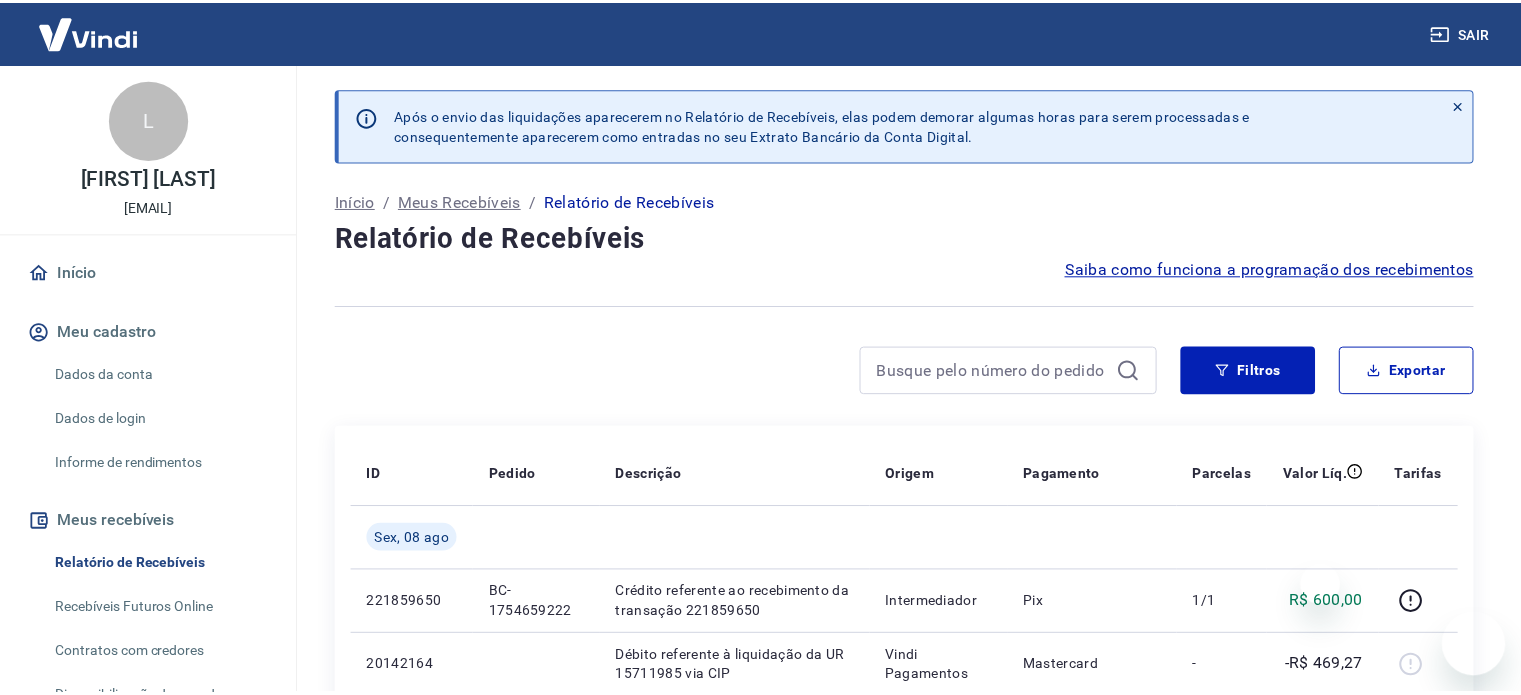 scroll, scrollTop: 0, scrollLeft: 0, axis: both 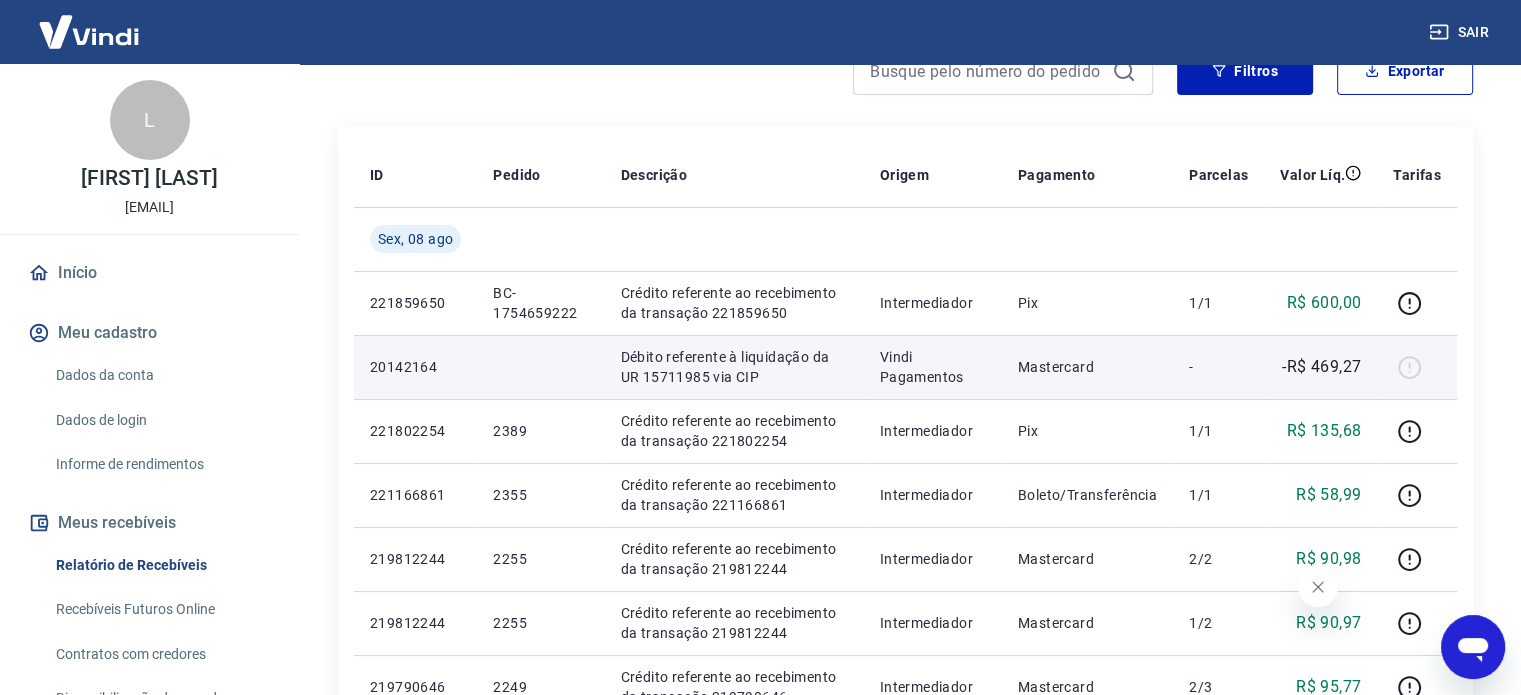 click at bounding box center [1417, 367] 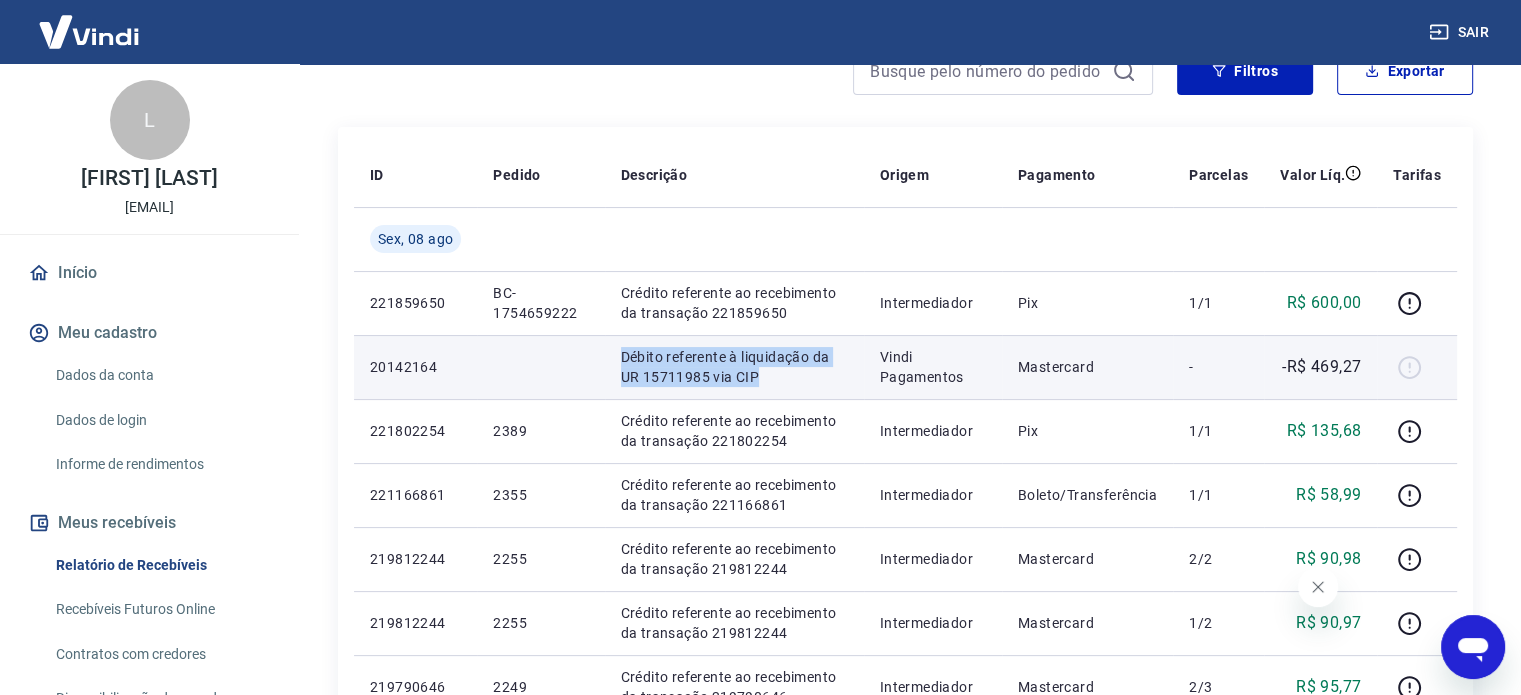 drag, startPoint x: 765, startPoint y: 383, endPoint x: 600, endPoint y: 356, distance: 167.1945 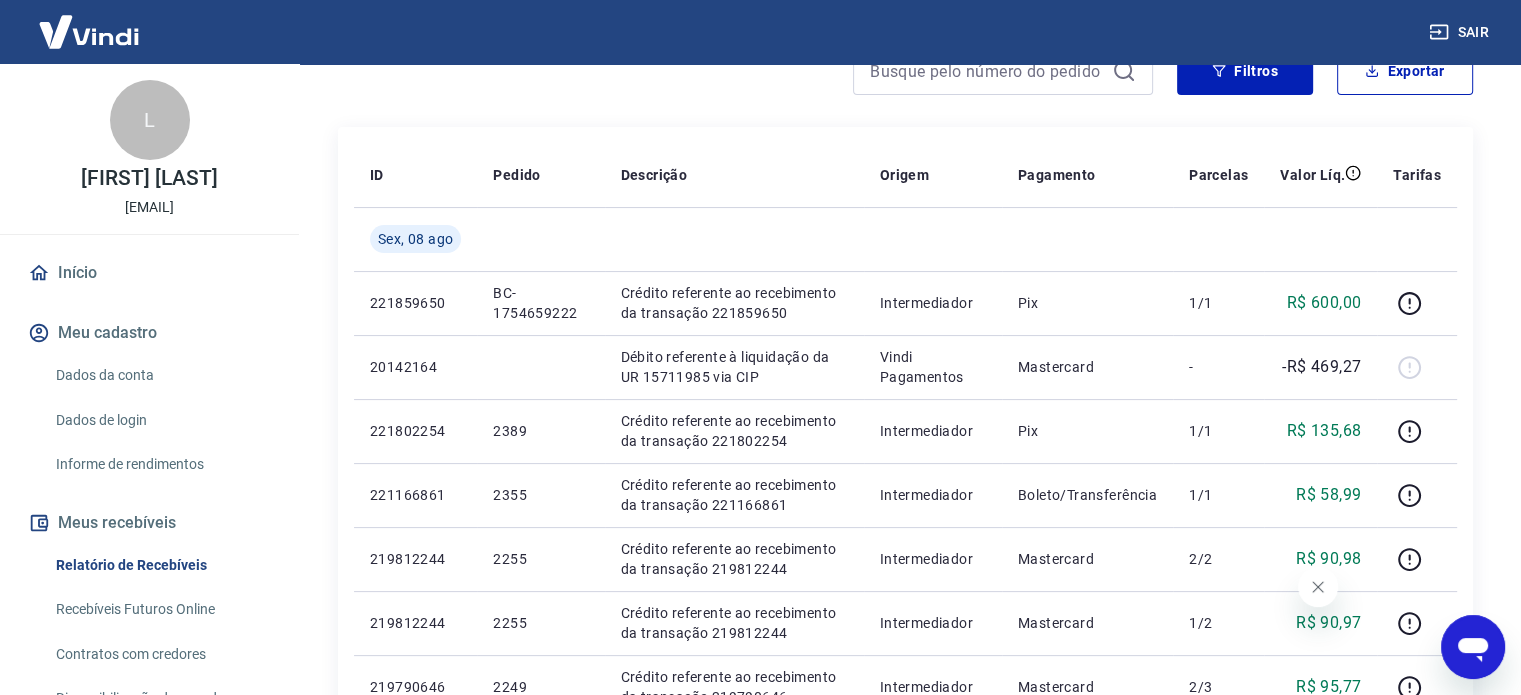 click on "ID Pedido Descrição Origem Pagamento Parcelas Valor Líq. Tarifas Sex, 08 ago 221859650 BC-1754659222 Crédito referente ao recebimento da transação 221859650 Intermediador Pix 1/1 R$ 600,00 20142164 Débito referente à liquidação da UR 15711985 via CIP Vindi Pagamentos Mastercard - -R$ 469,27 221802254 2389 Crédito referente ao recebimento da transação 221802254 Intermediador Pix 1/1 R$ 135,68 221166861 2355 Crédito referente ao recebimento da transação 221166861 Intermediador Boleto/Transferência 1/1 R$ 58,99 219812244 2255 Crédito referente ao recebimento da transação 219812244 Intermediador Mastercard 2/2 R$ 90,98 219812244 2255 Crédito referente ao recebimento da transação 219812244 Intermediador Mastercard 1/2 R$ 90,97 219790646 2249 Crédito referente ao recebimento da transação 219790646 Intermediador Mastercard 2/3 R$ 95,77 219790646 2249 Crédito referente ao recebimento da transação 219790646 Intermediador Mastercard 1/3 R$ 95,77 219790646 2249 Intermediador 3/3 2387" at bounding box center (905, 879) 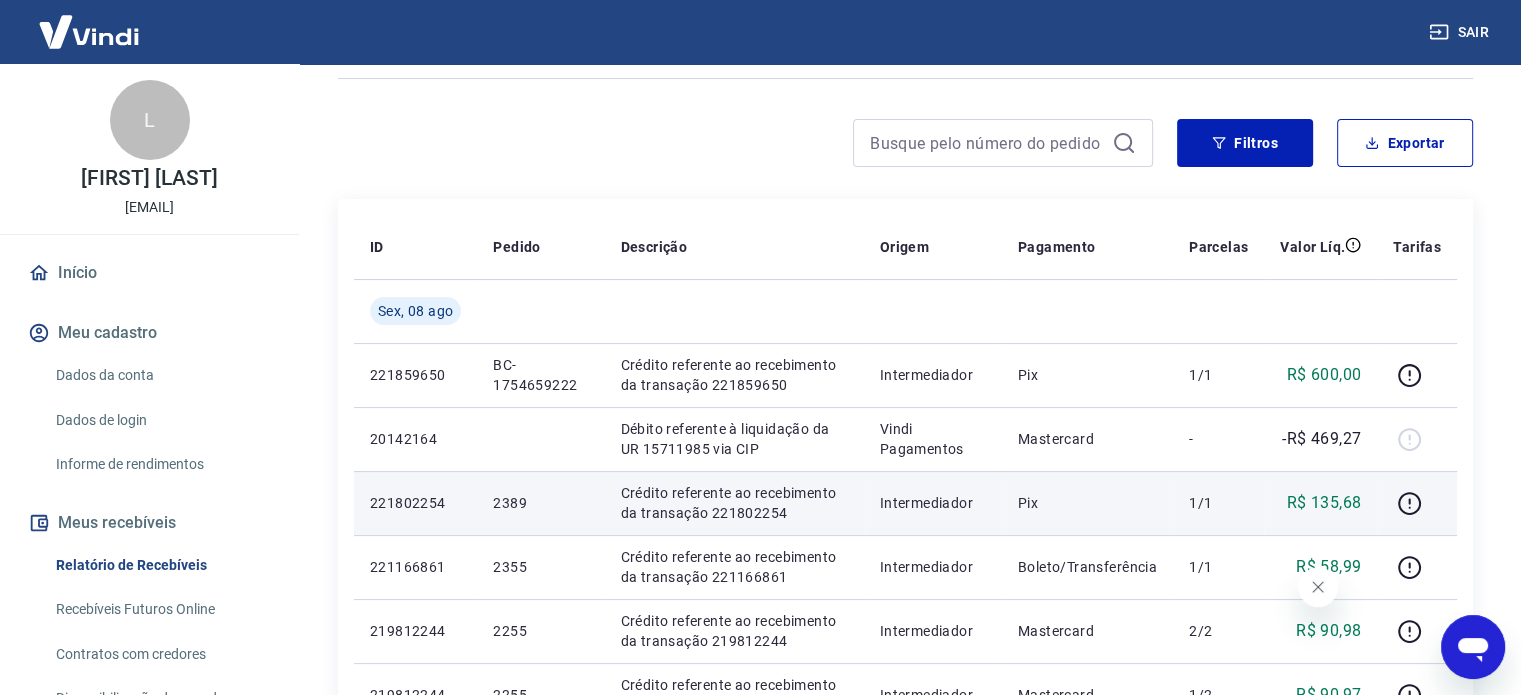 scroll, scrollTop: 0, scrollLeft: 0, axis: both 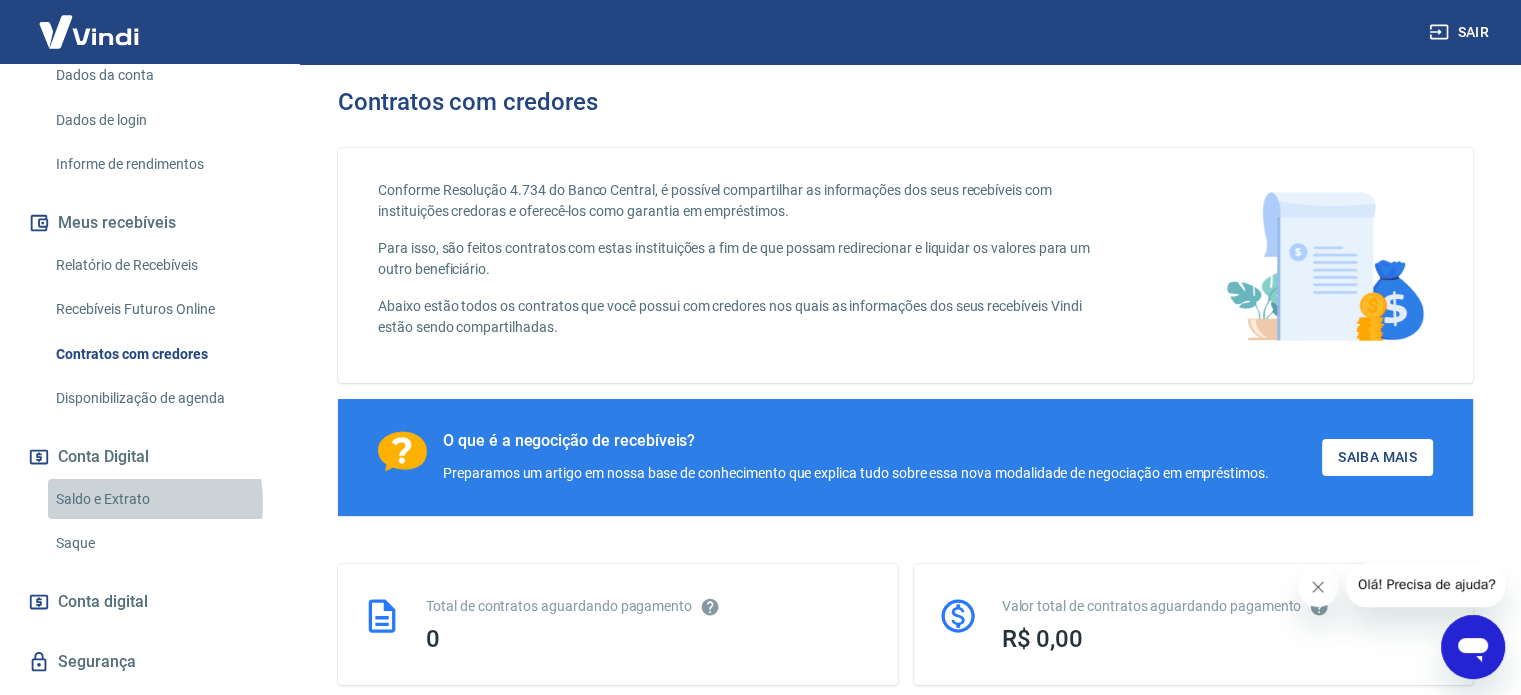 click on "Saldo e Extrato" at bounding box center [161, 499] 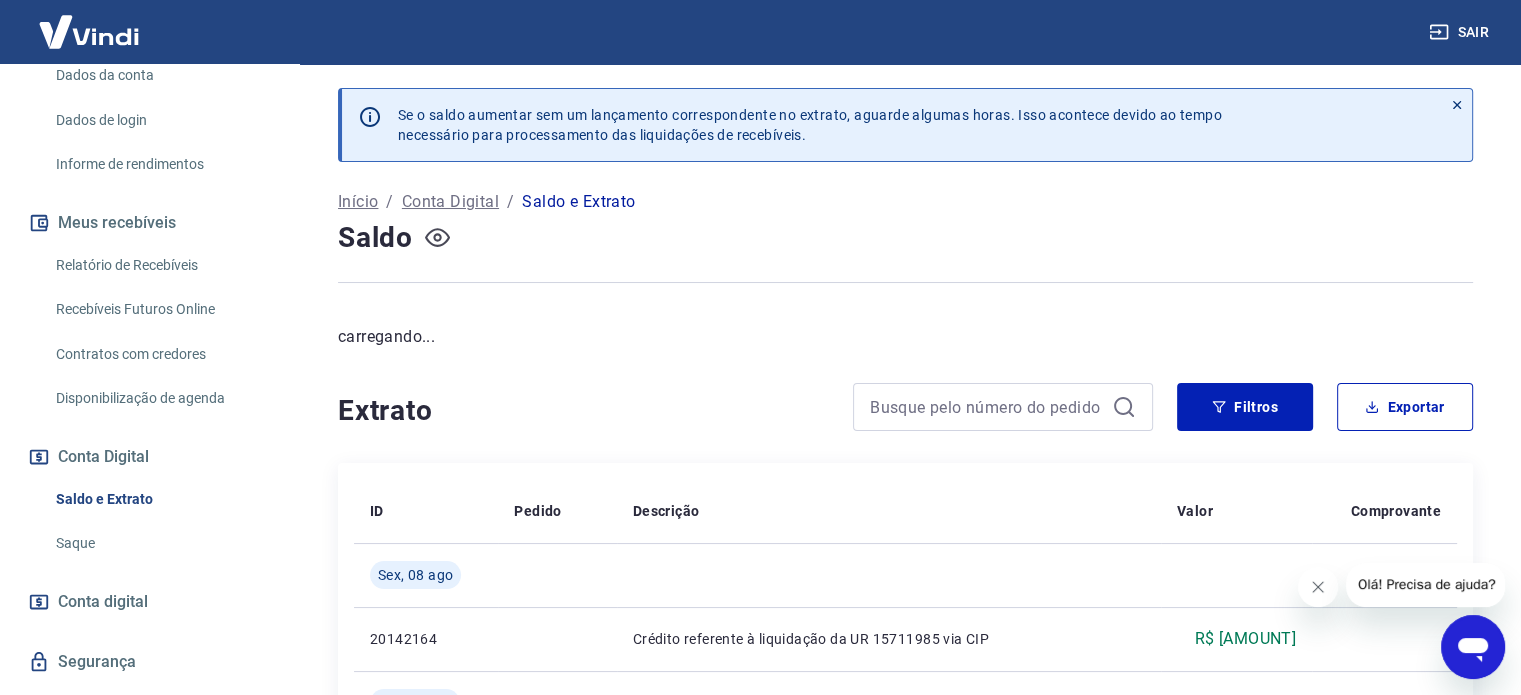 click 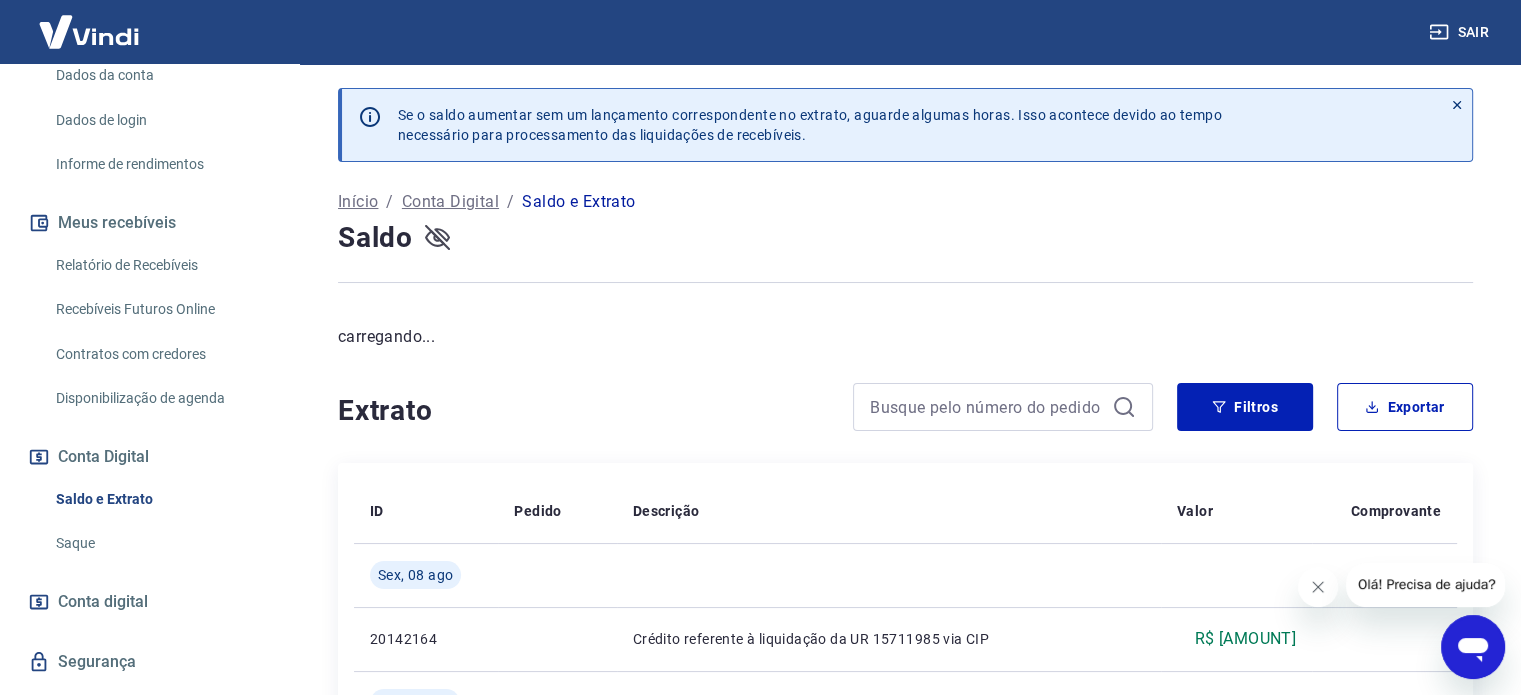 click 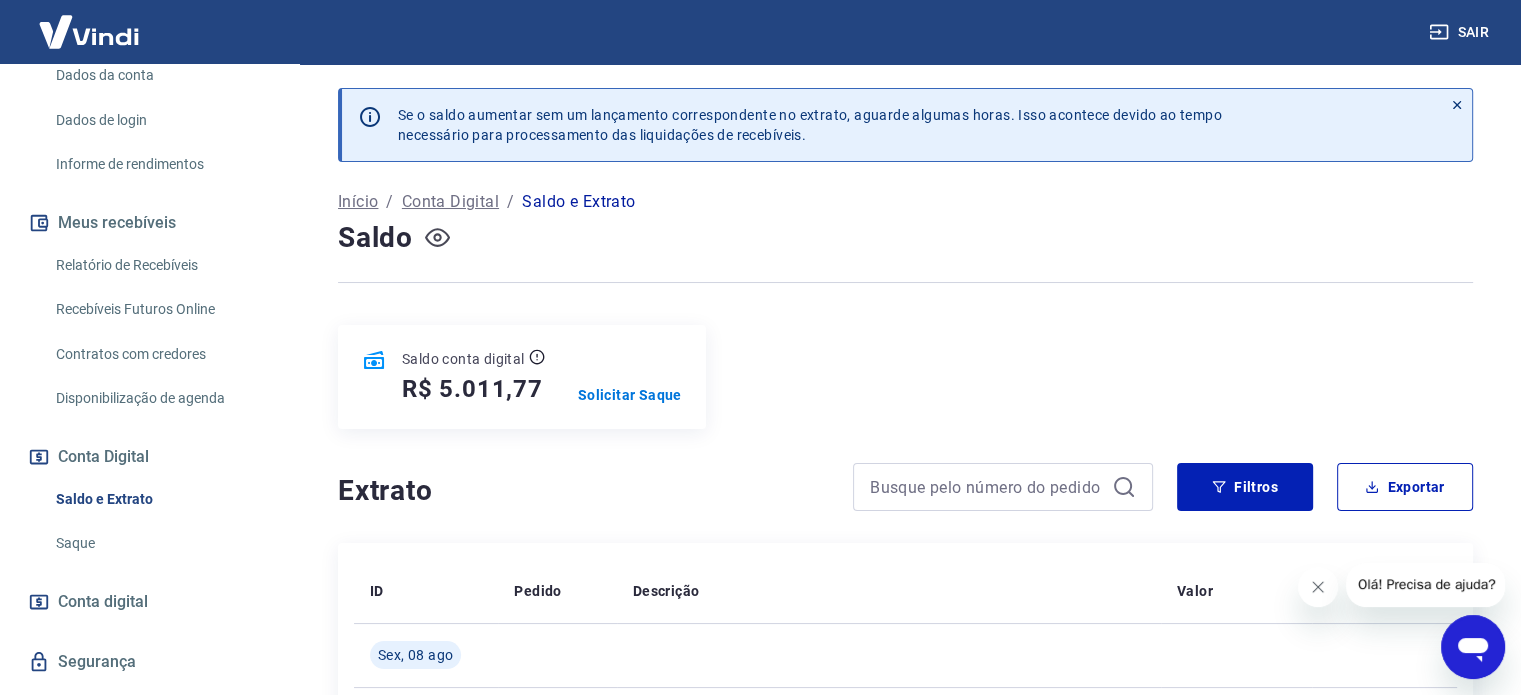 click on "Saque" at bounding box center [161, 543] 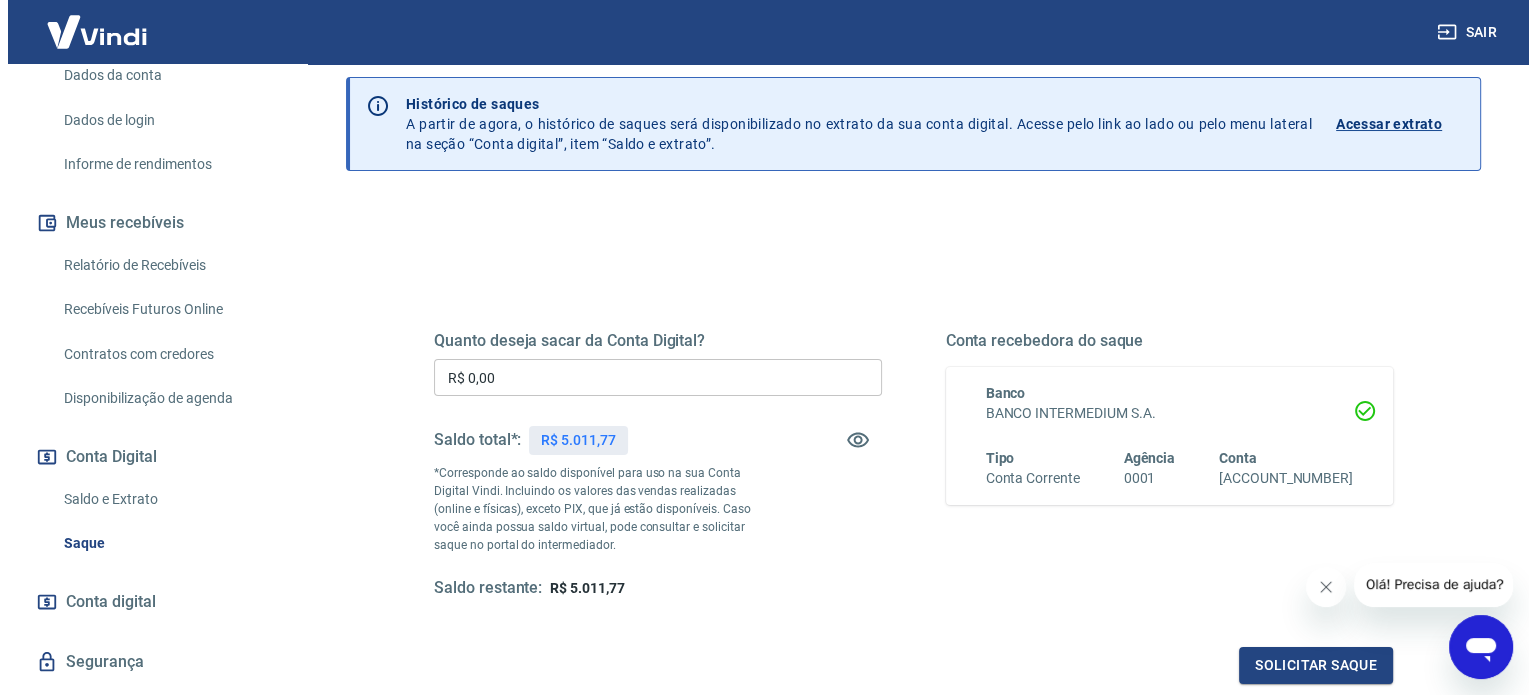 scroll, scrollTop: 100, scrollLeft: 0, axis: vertical 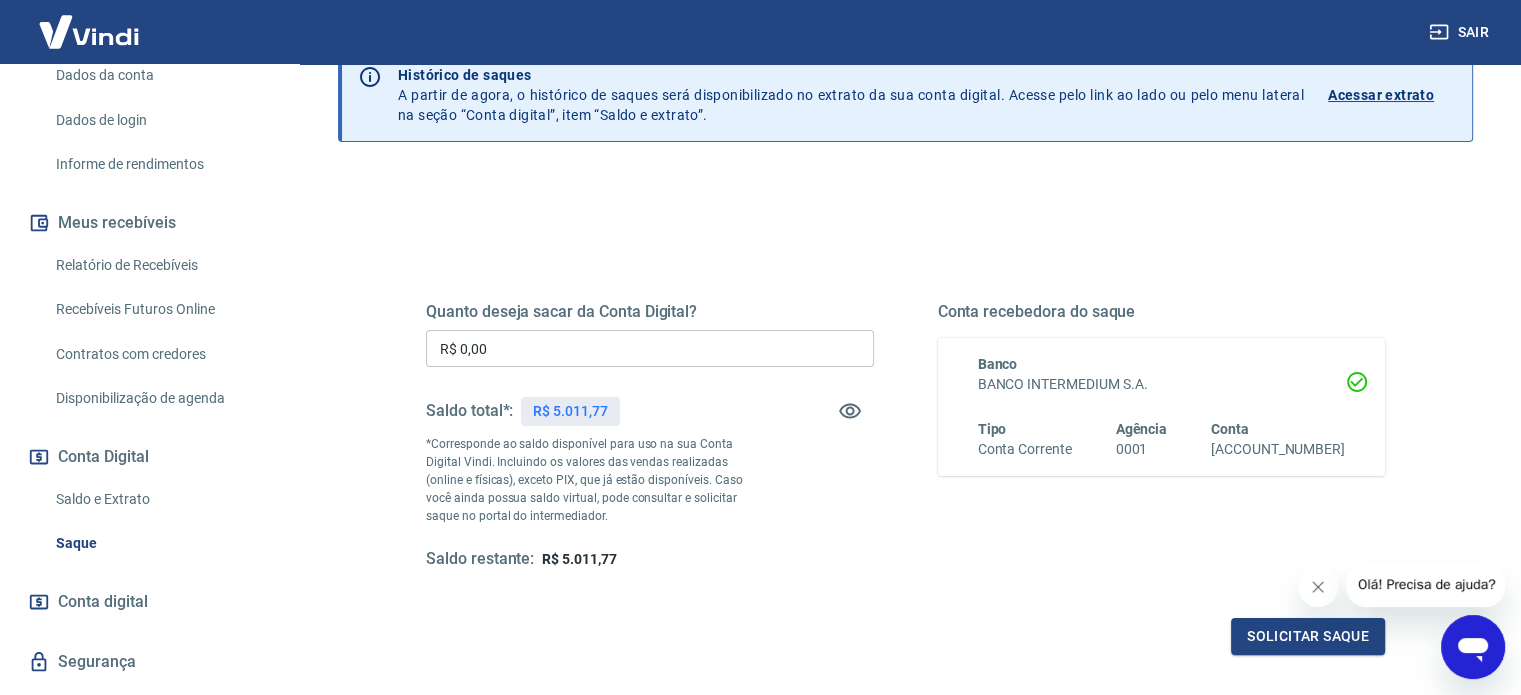 click on "R$ 0,00" at bounding box center (650, 348) 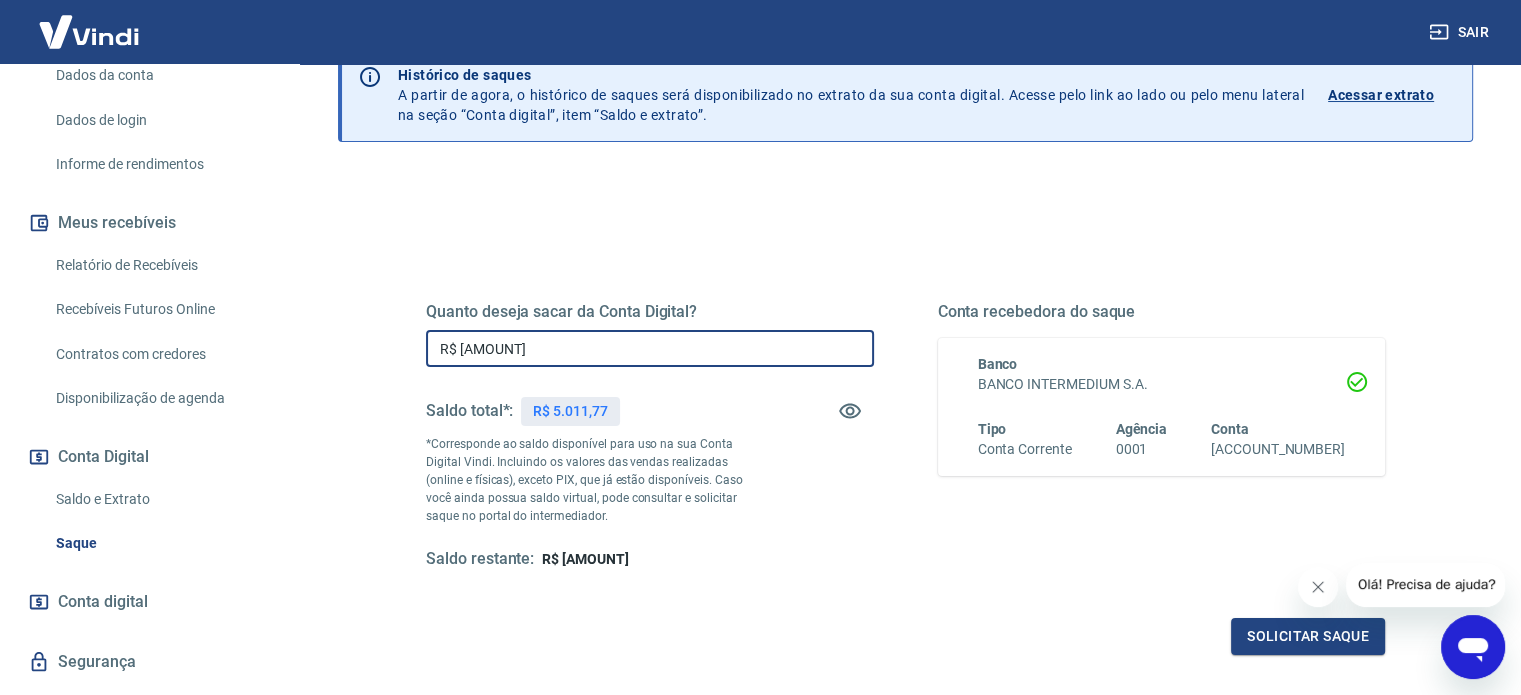 type on "R$ 3.500,00" 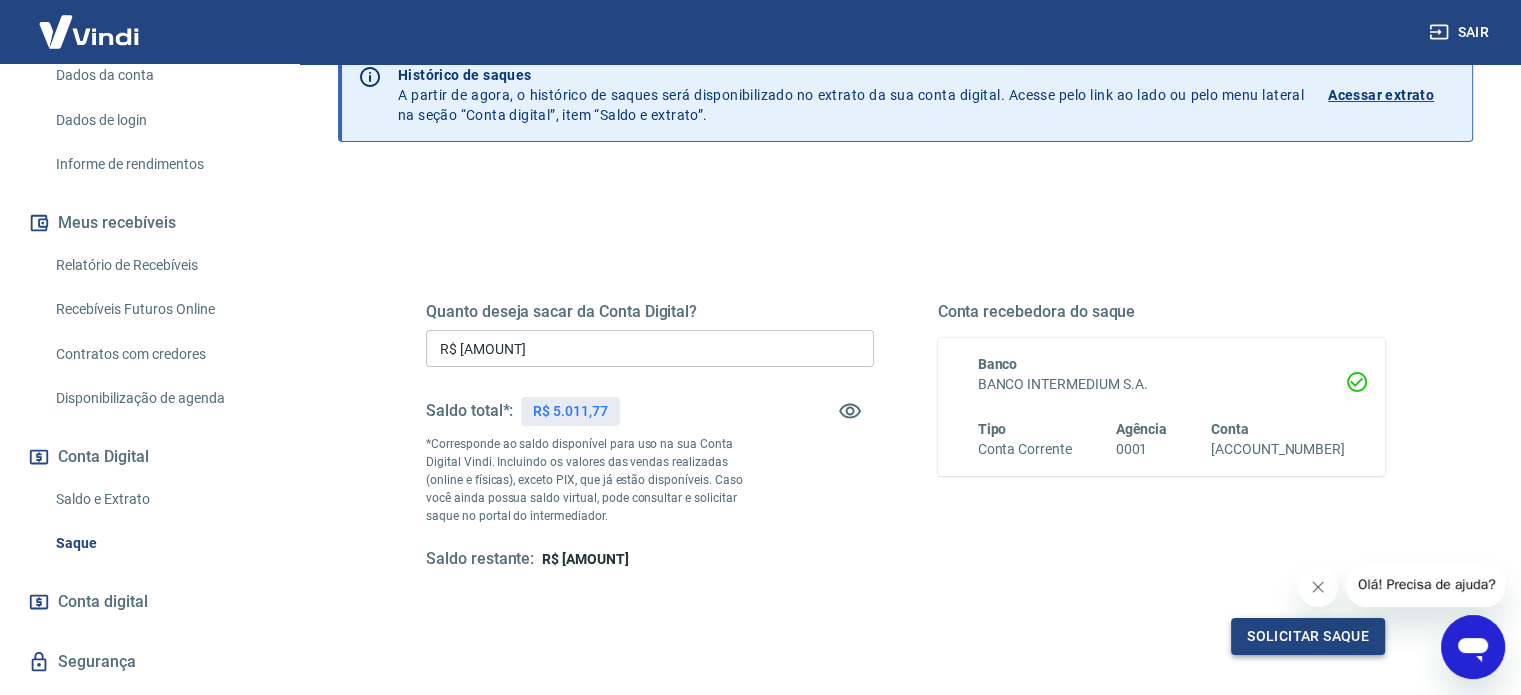 click on "Solicitar saque" at bounding box center [1308, 636] 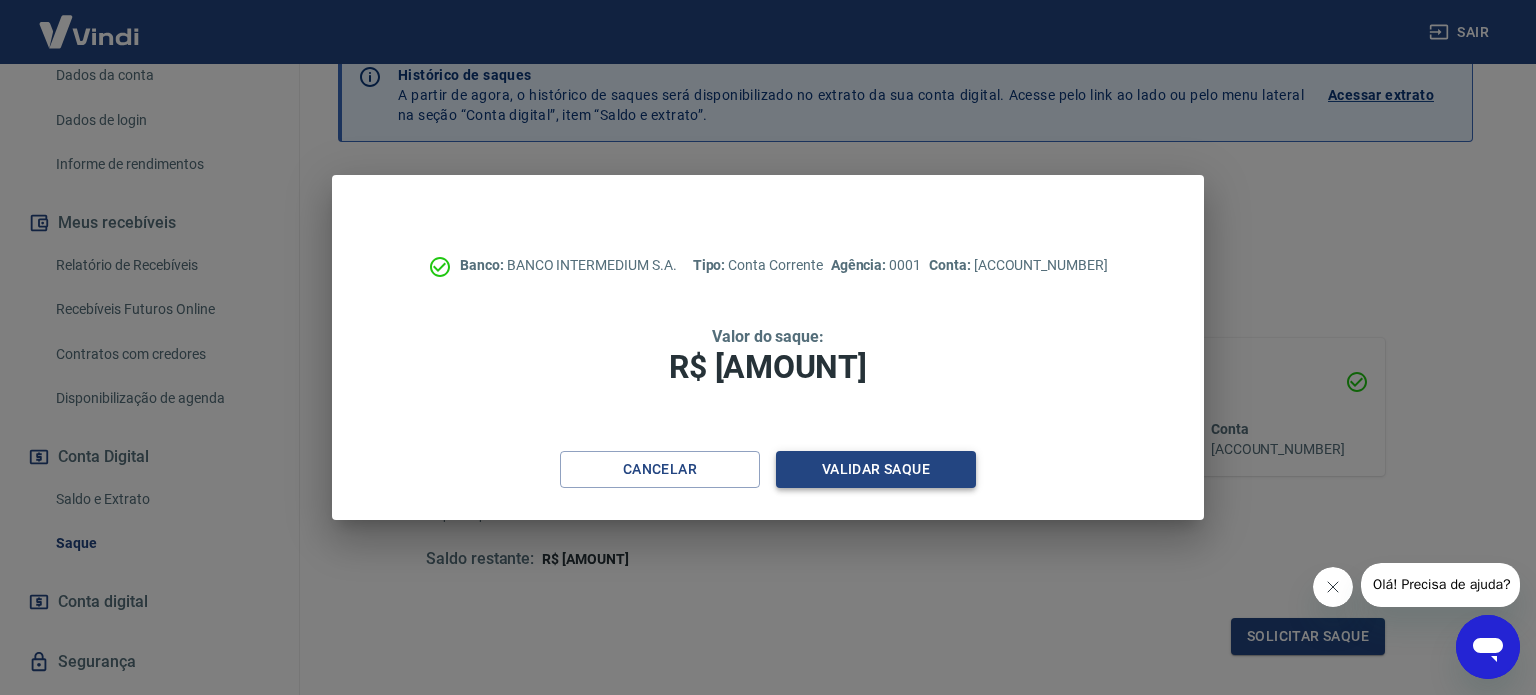 click on "Validar saque" at bounding box center [876, 469] 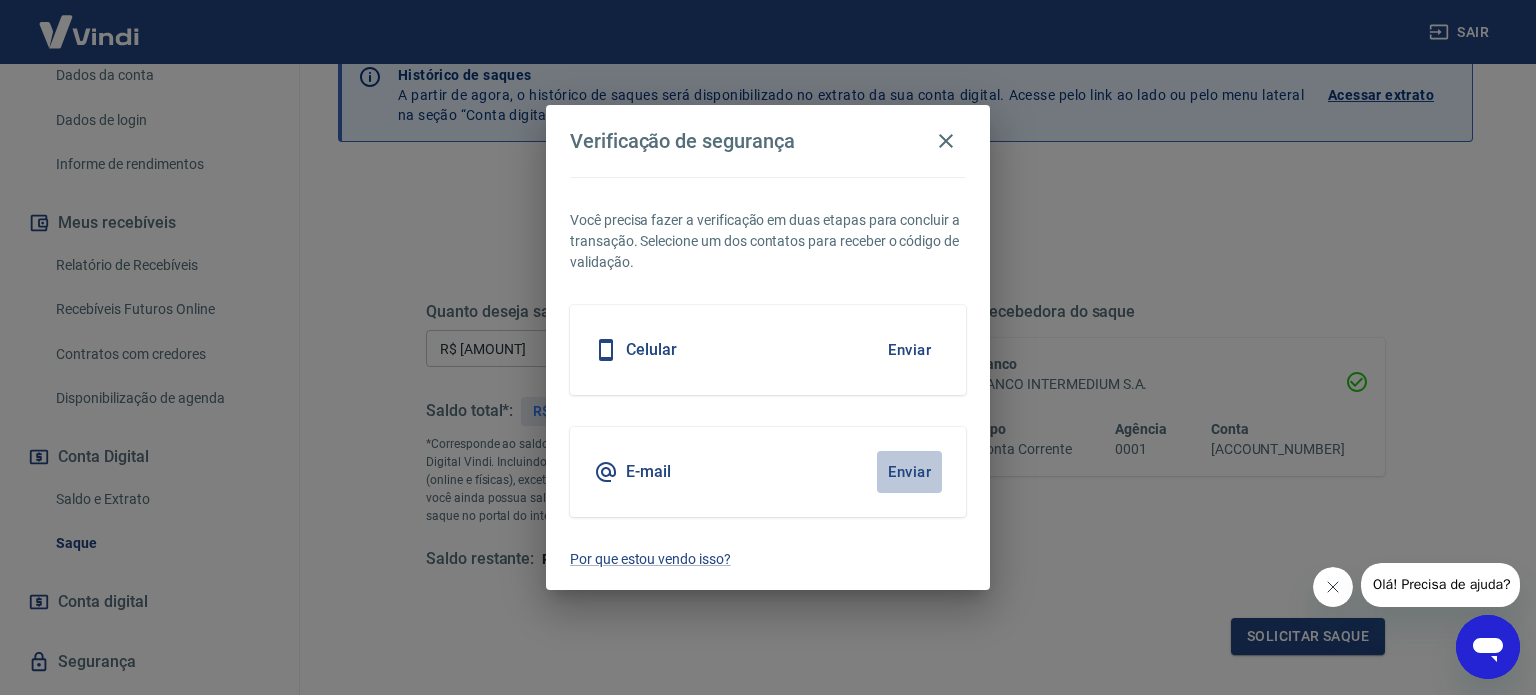 click on "Enviar" at bounding box center [909, 472] 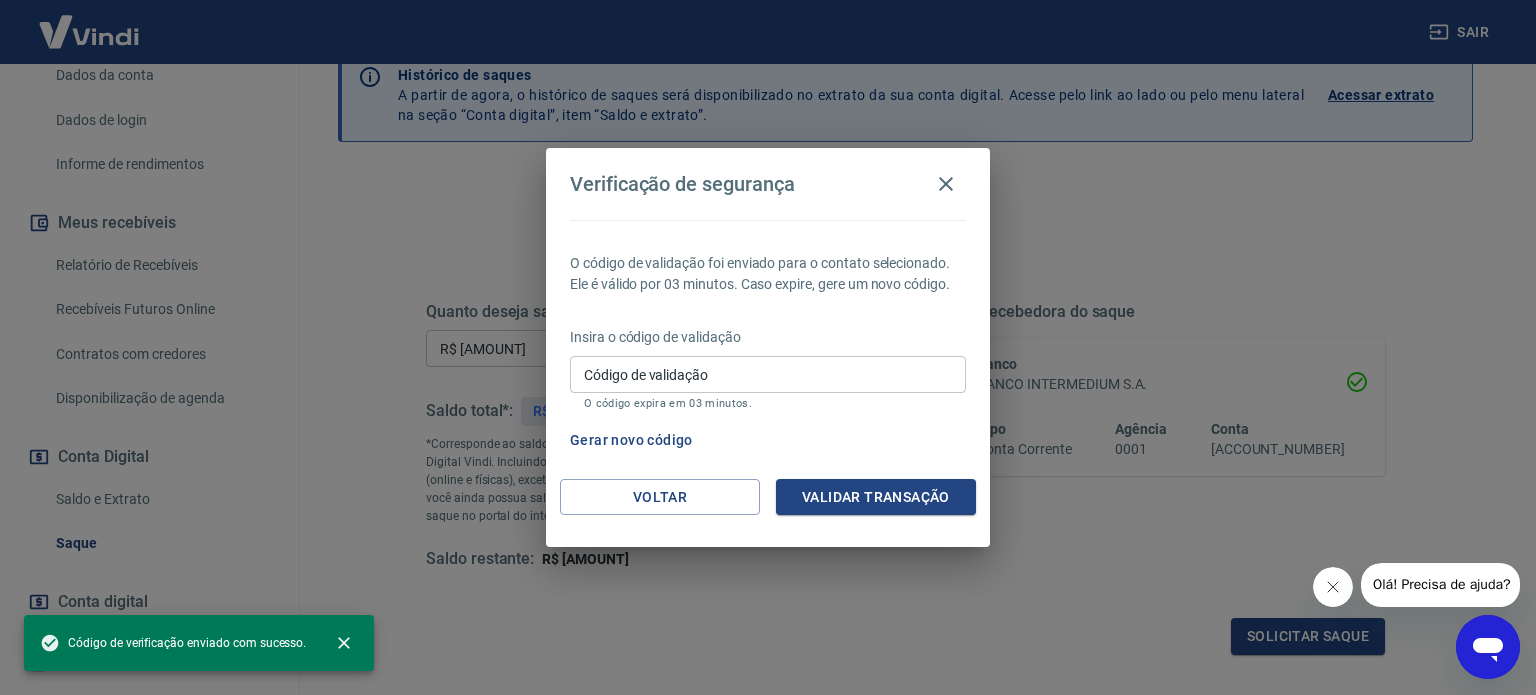 click on "Código de validação" at bounding box center (768, 374) 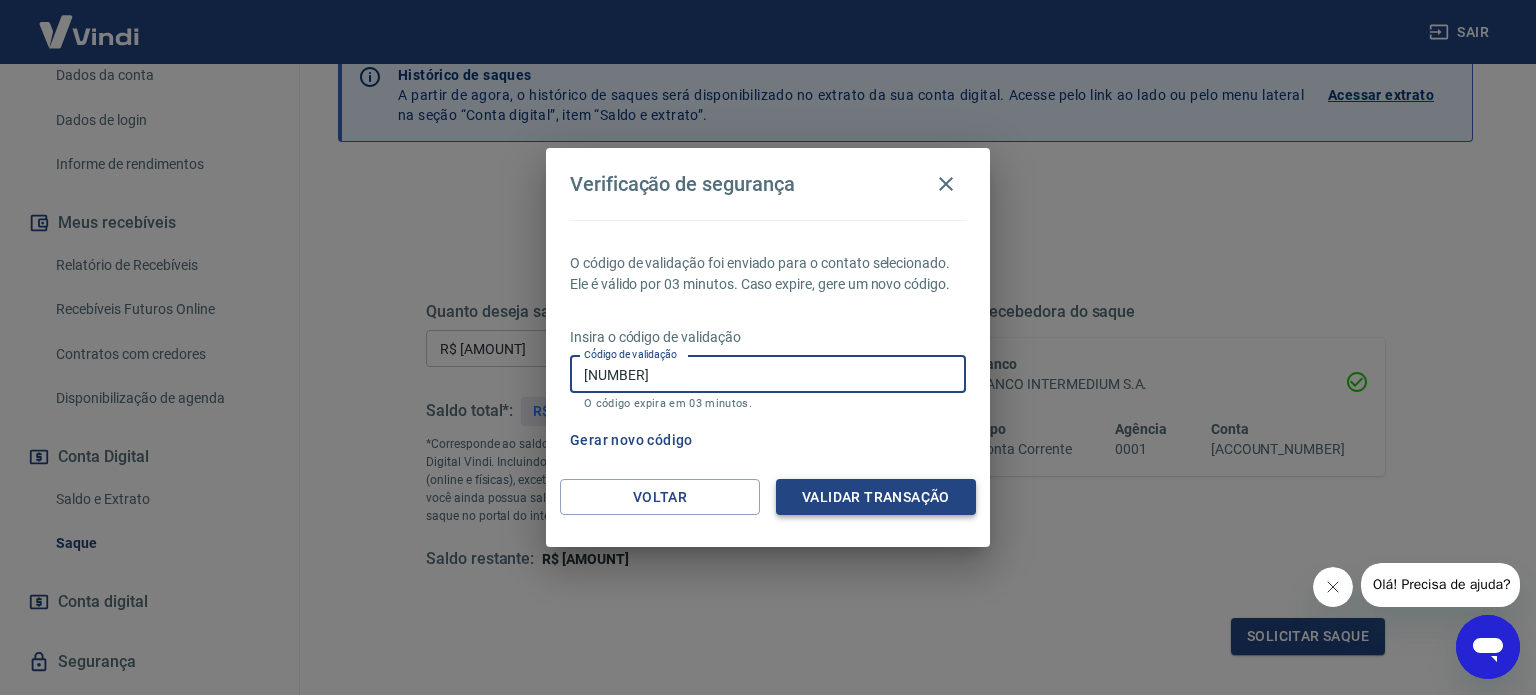 type on "477427" 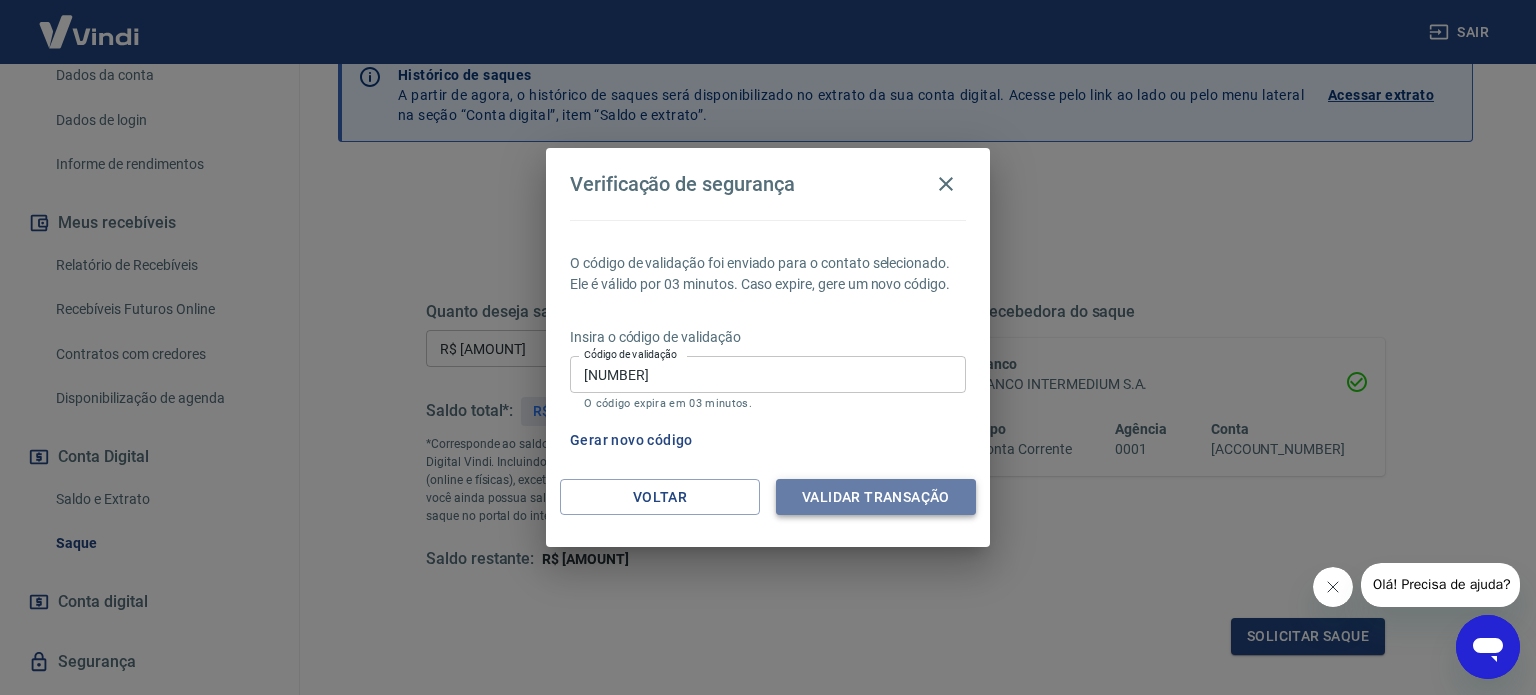 click on "Validar transação" at bounding box center (876, 497) 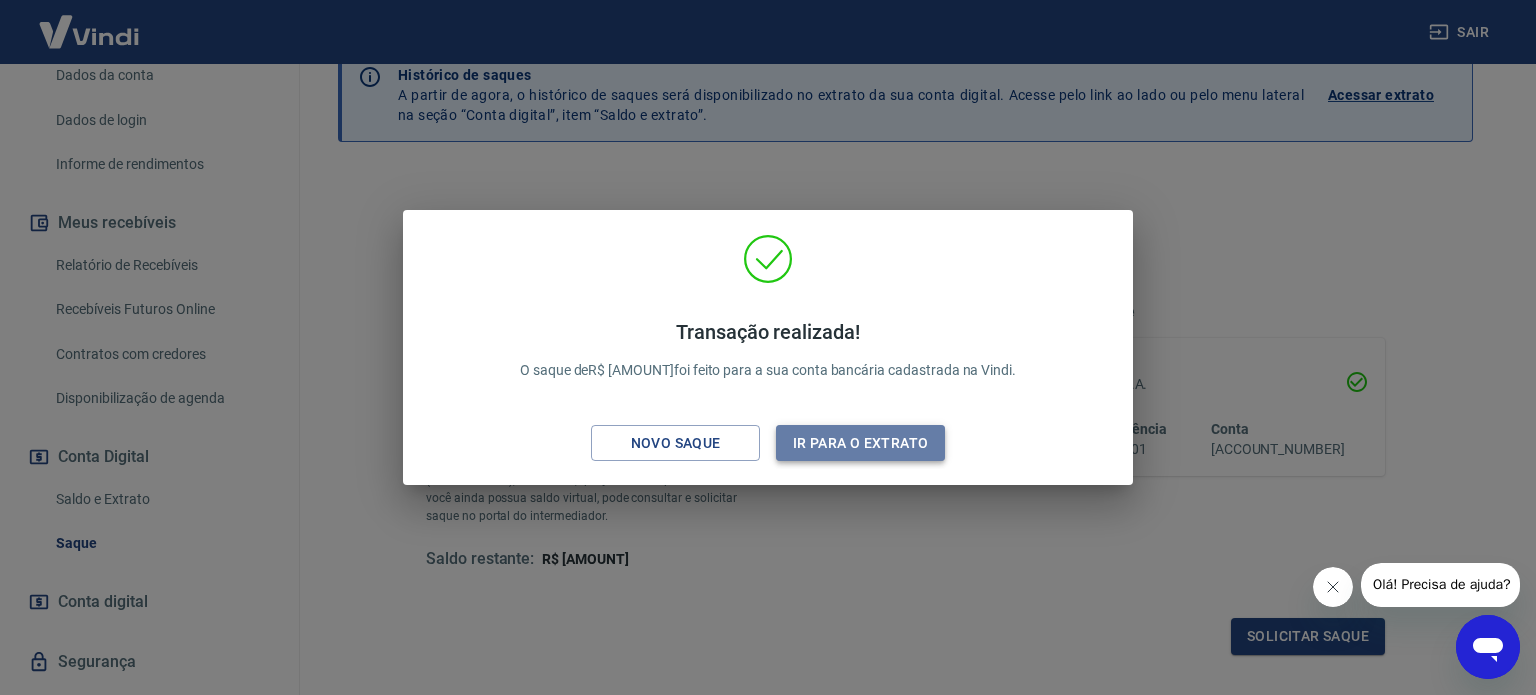 click on "Ir para o extrato" at bounding box center (860, 443) 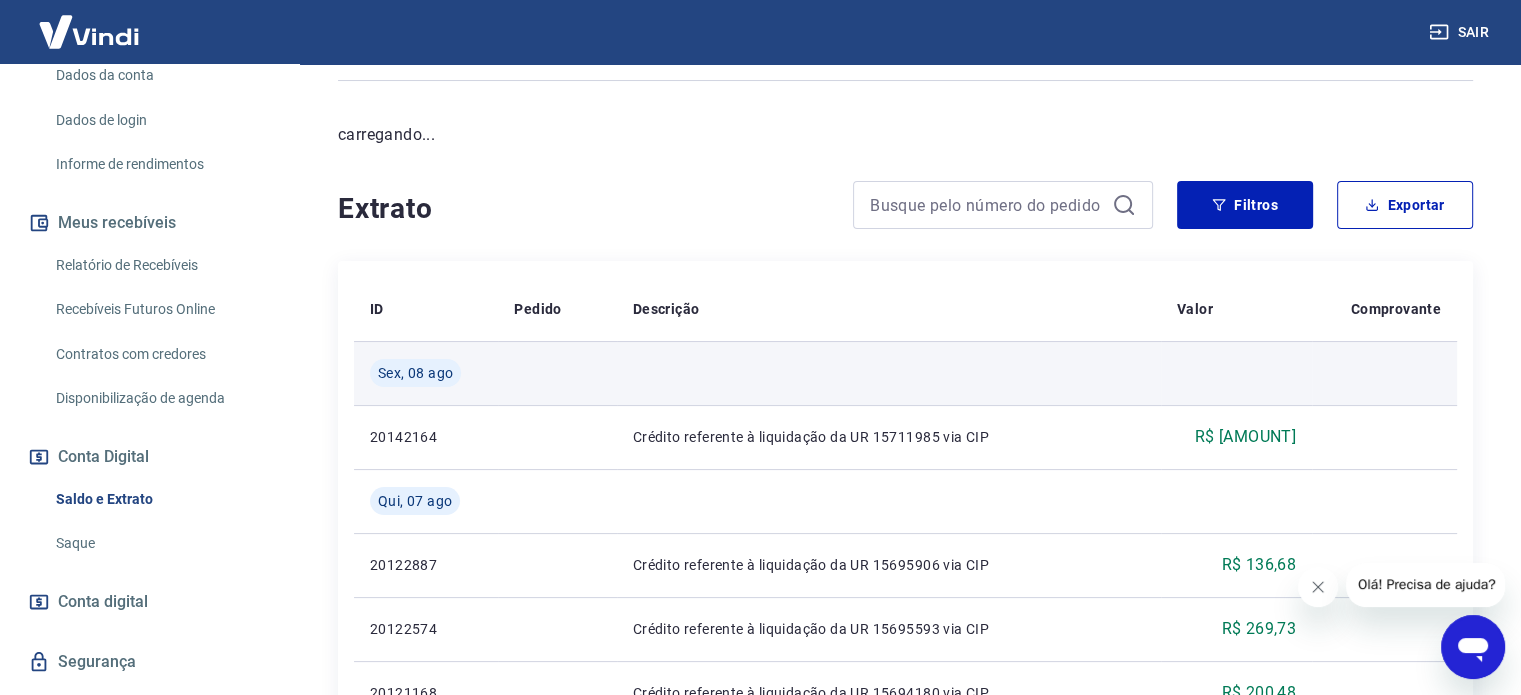 scroll, scrollTop: 300, scrollLeft: 0, axis: vertical 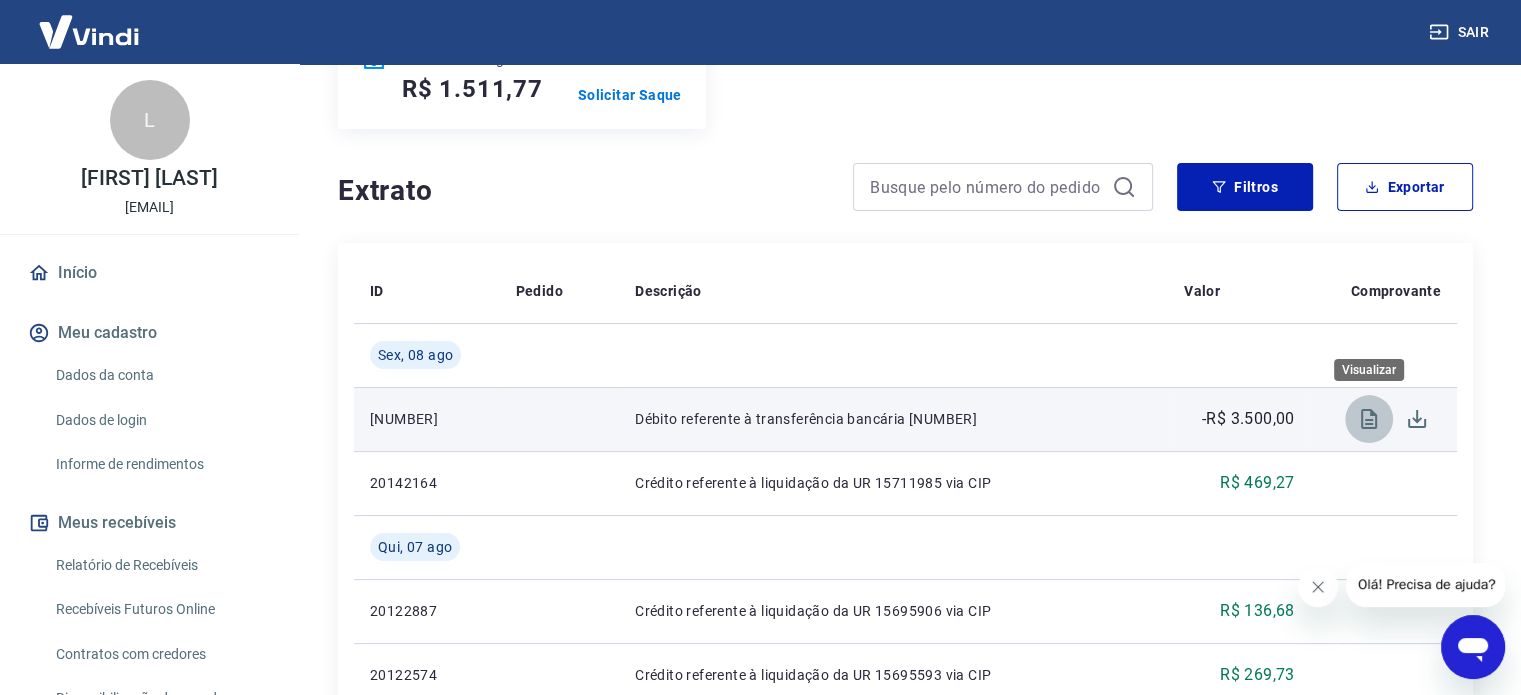 click 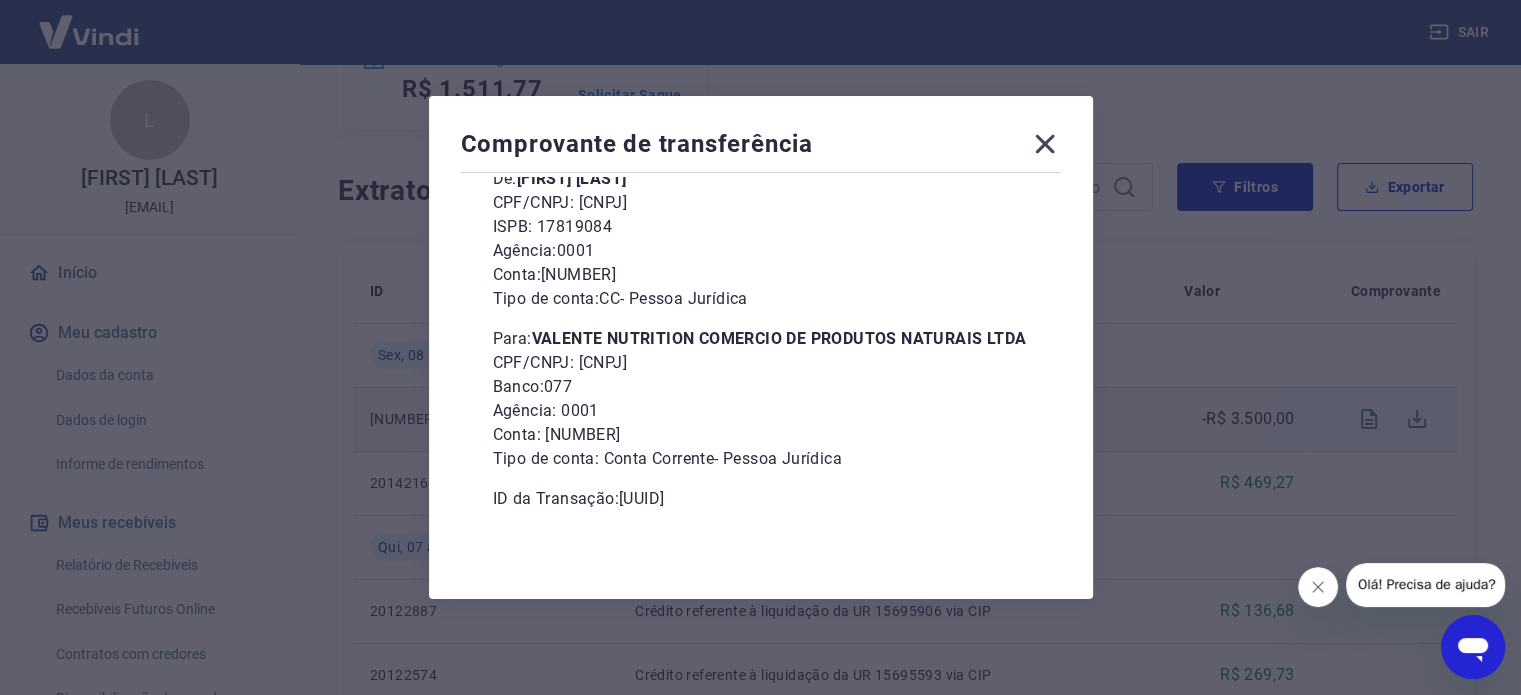 scroll, scrollTop: 208, scrollLeft: 0, axis: vertical 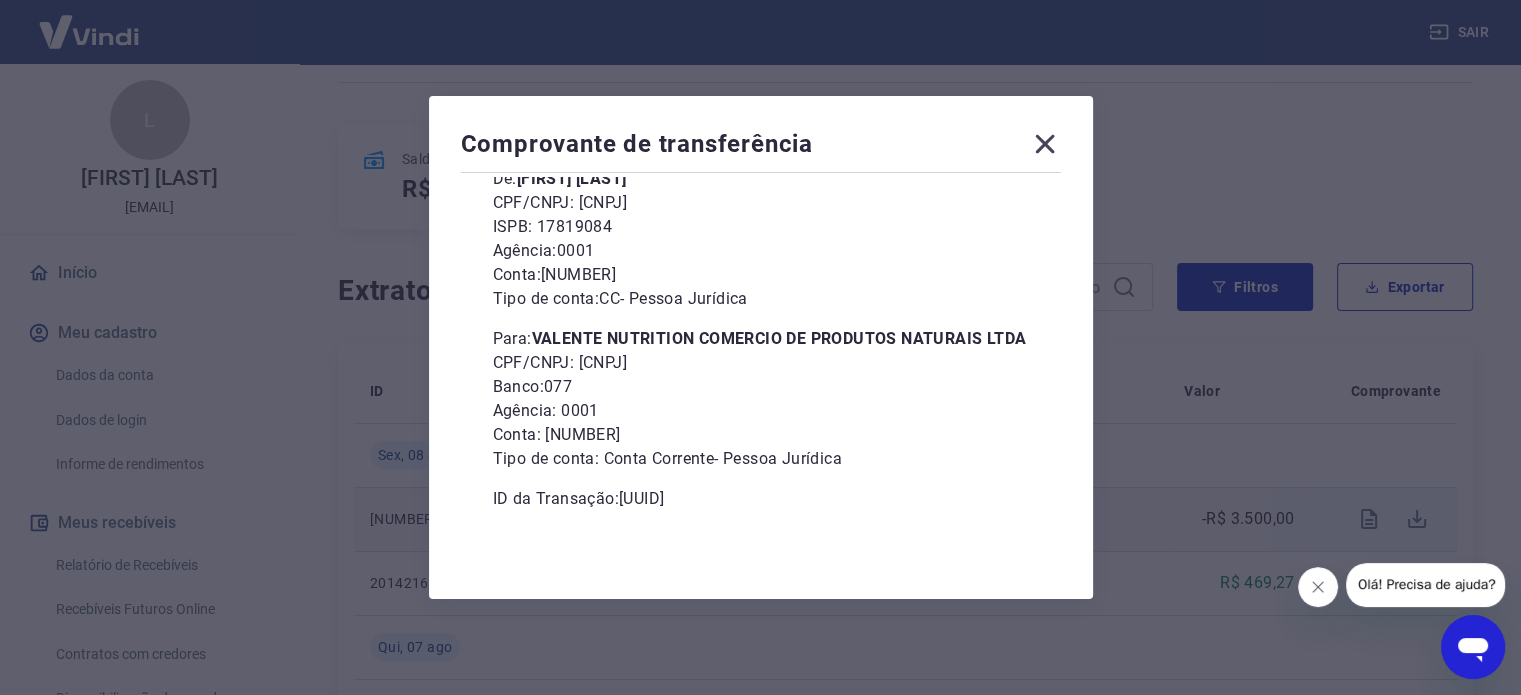 click 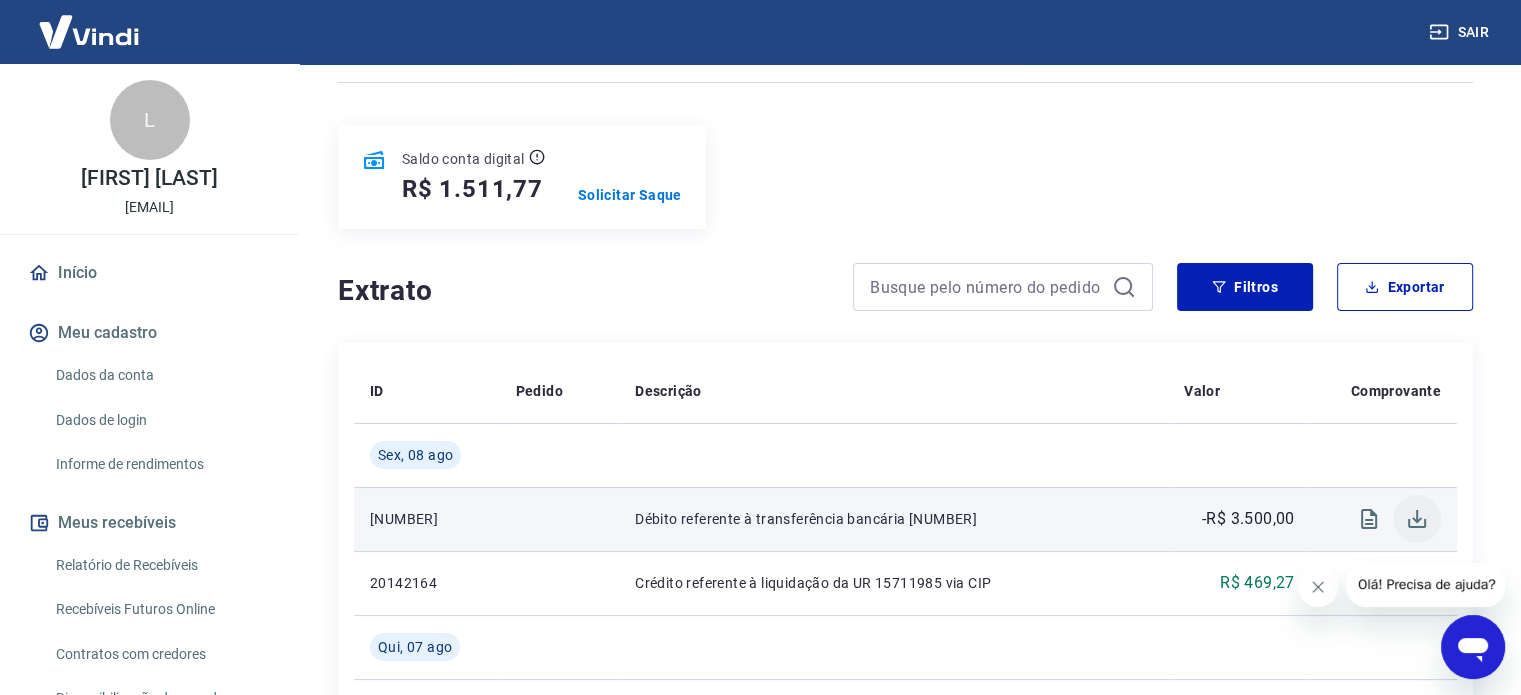 click at bounding box center (1417, 519) 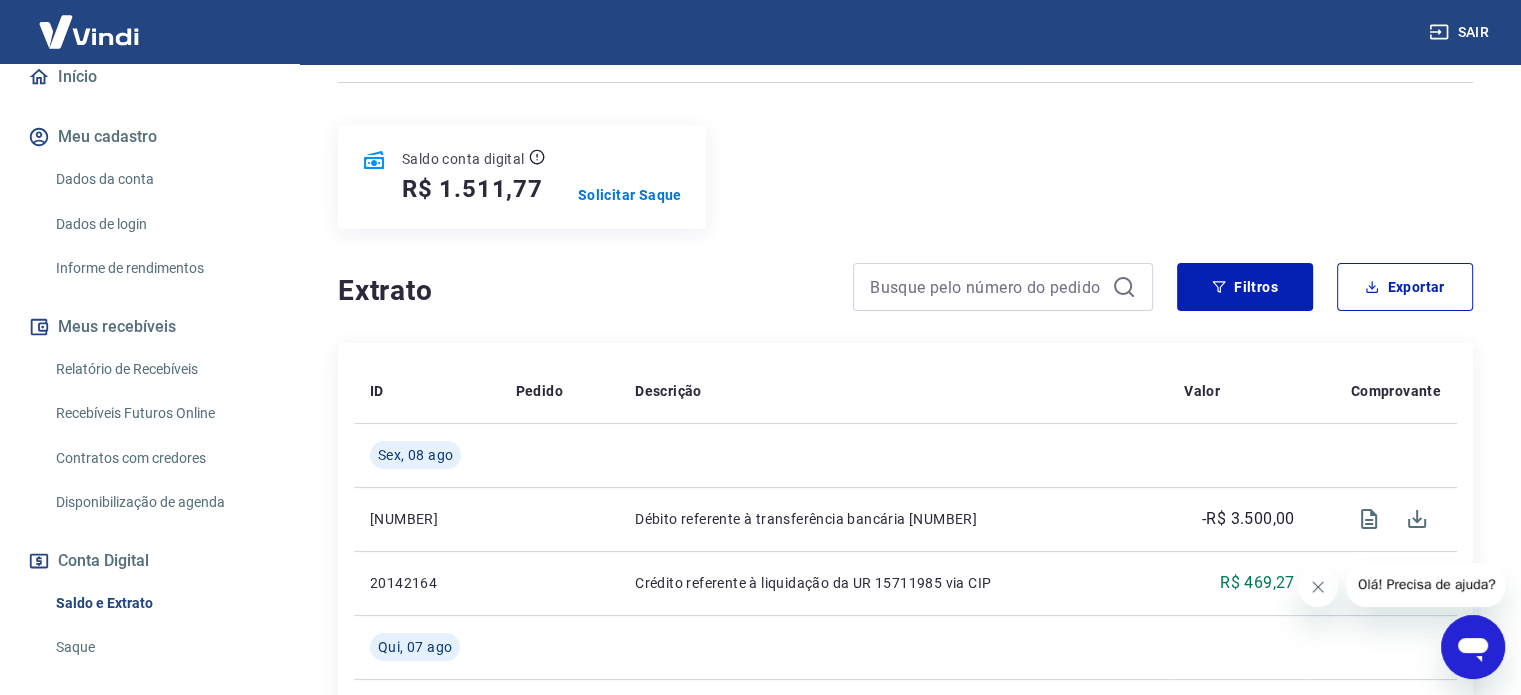 scroll, scrollTop: 200, scrollLeft: 0, axis: vertical 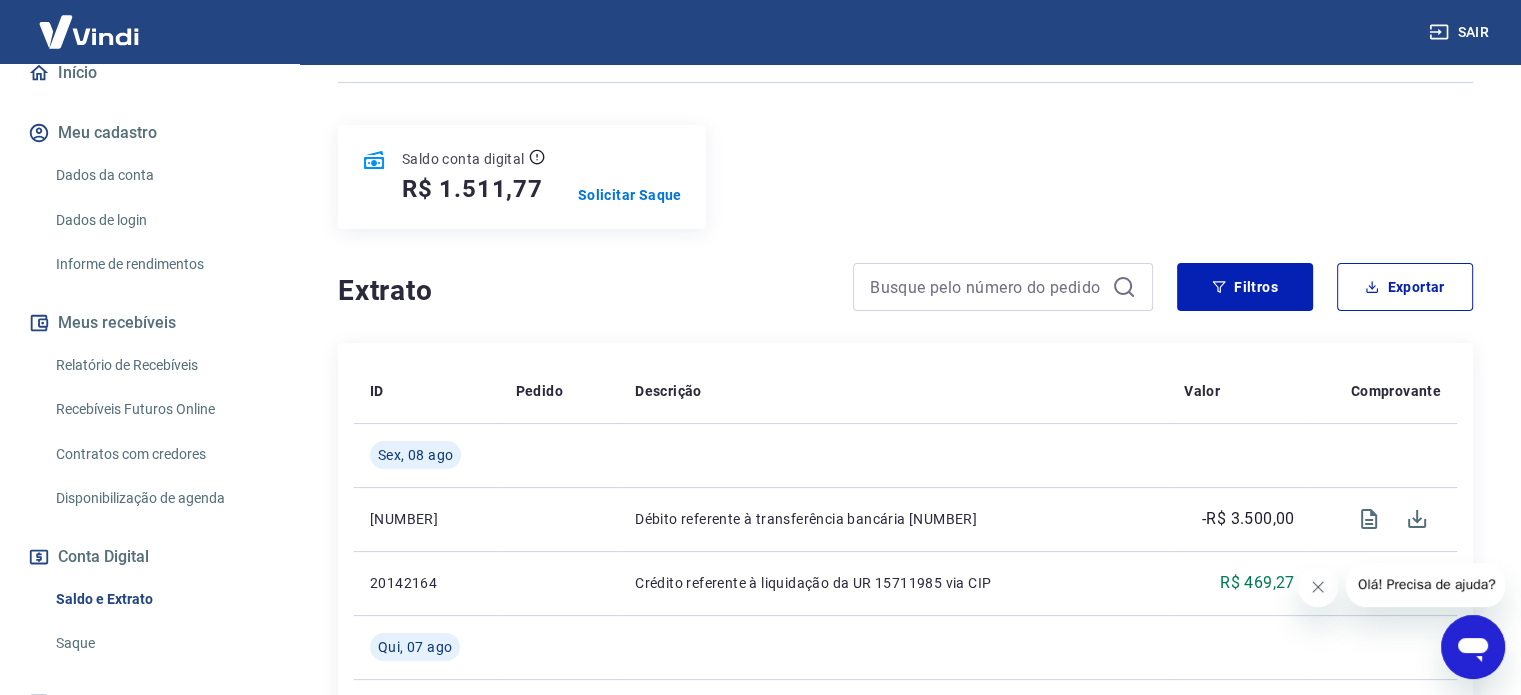 click on "Saldo e Extrato" at bounding box center (161, 599) 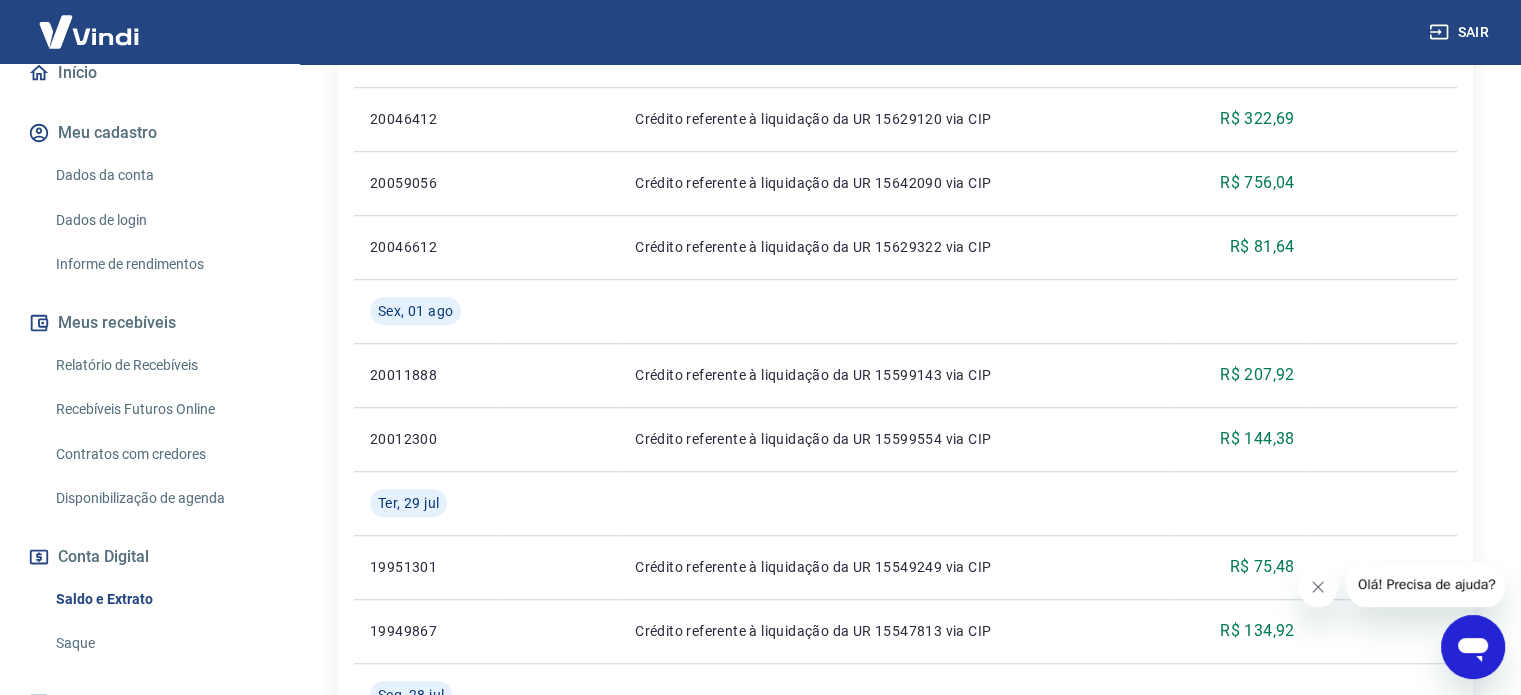 scroll, scrollTop: 1600, scrollLeft: 0, axis: vertical 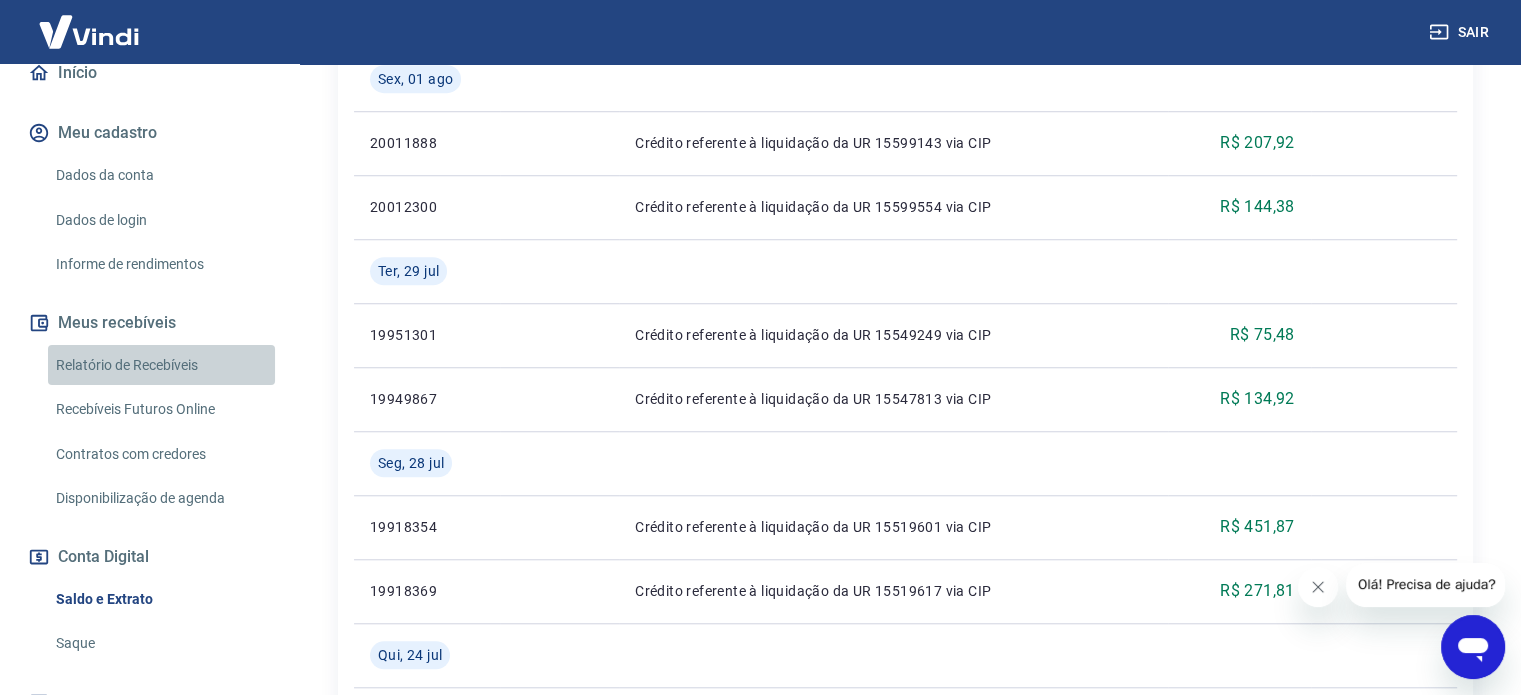 click on "Relatório de Recebíveis" at bounding box center (161, 365) 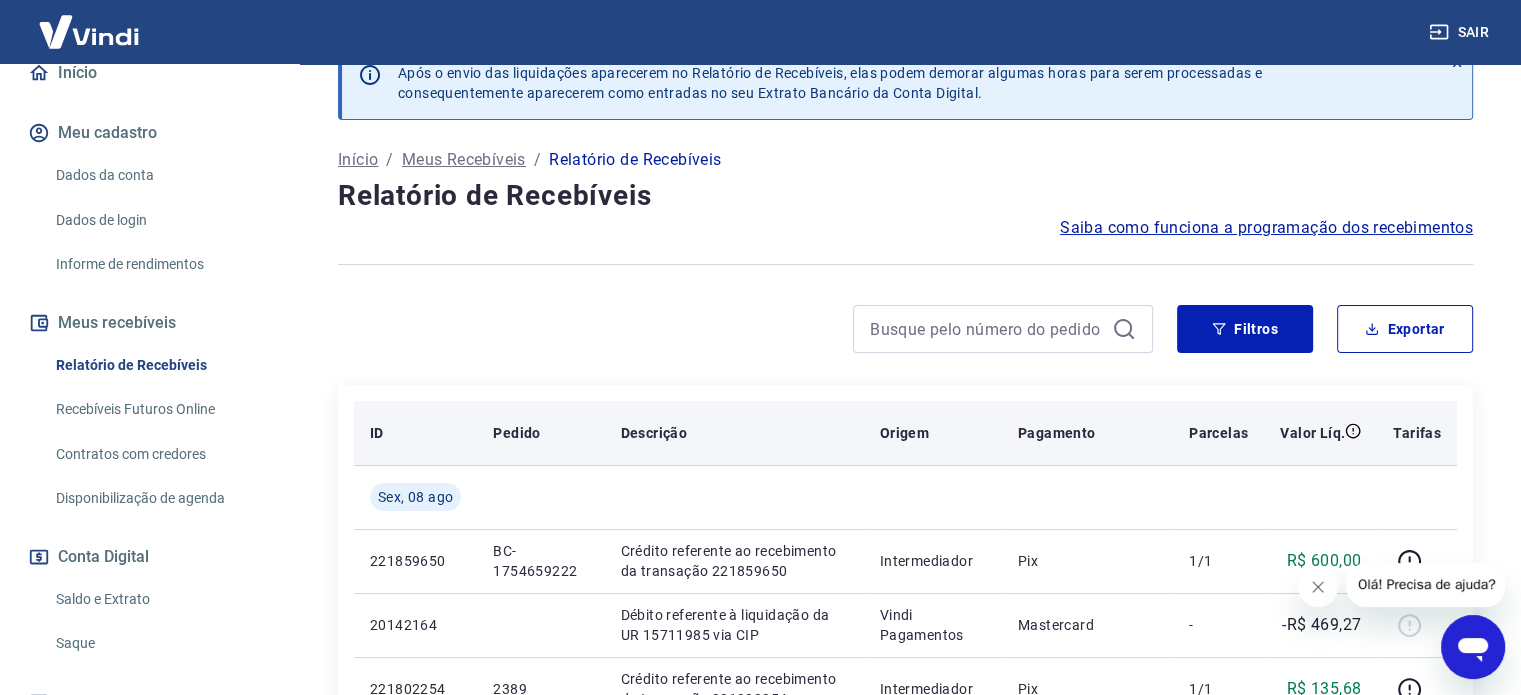 scroll, scrollTop: 0, scrollLeft: 0, axis: both 